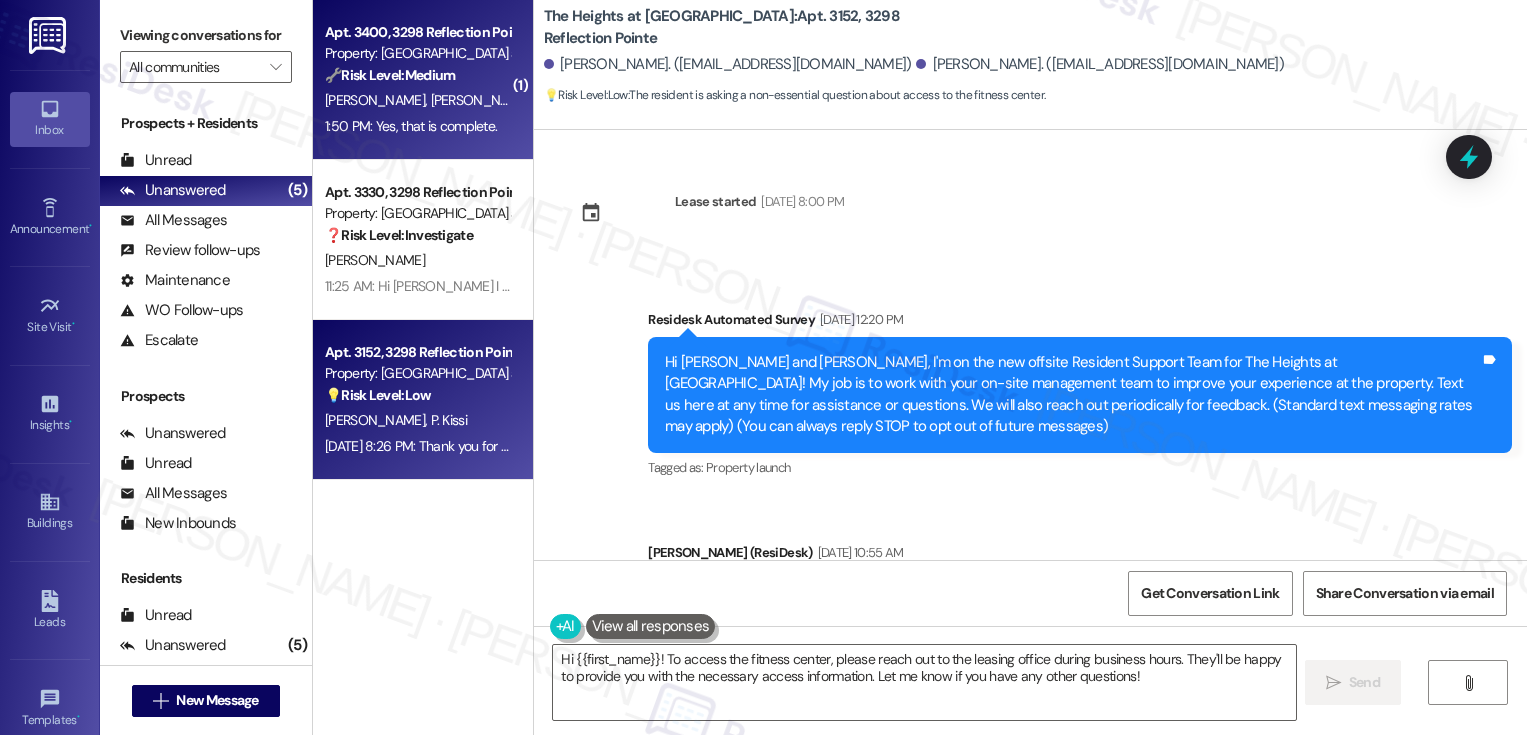 scroll, scrollTop: 0, scrollLeft: 0, axis: both 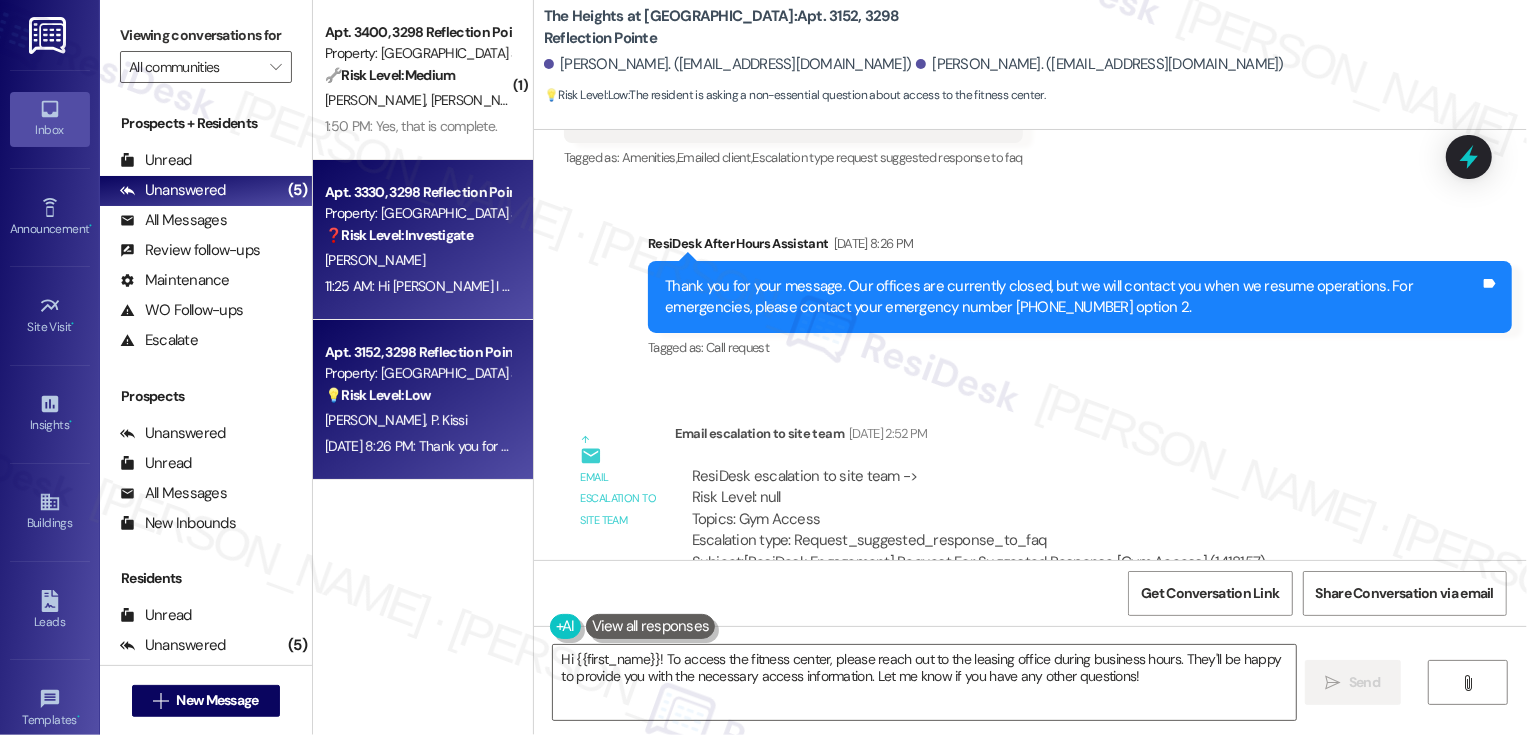click on "11:25 AM: Hi [PERSON_NAME]
I have a question about wanting my carpet cleaned. I know I am on a month to month and I was never able to get it cleaned. Can I use the service and it can be charged to my rent? 11:25 AM: Hi [PERSON_NAME]
I have a question about wanting my carpet cleaned. I know I am on a month to month and I was never able to get it cleaned. Can I use the service and it can be charged to my rent?" at bounding box center [932, 286] 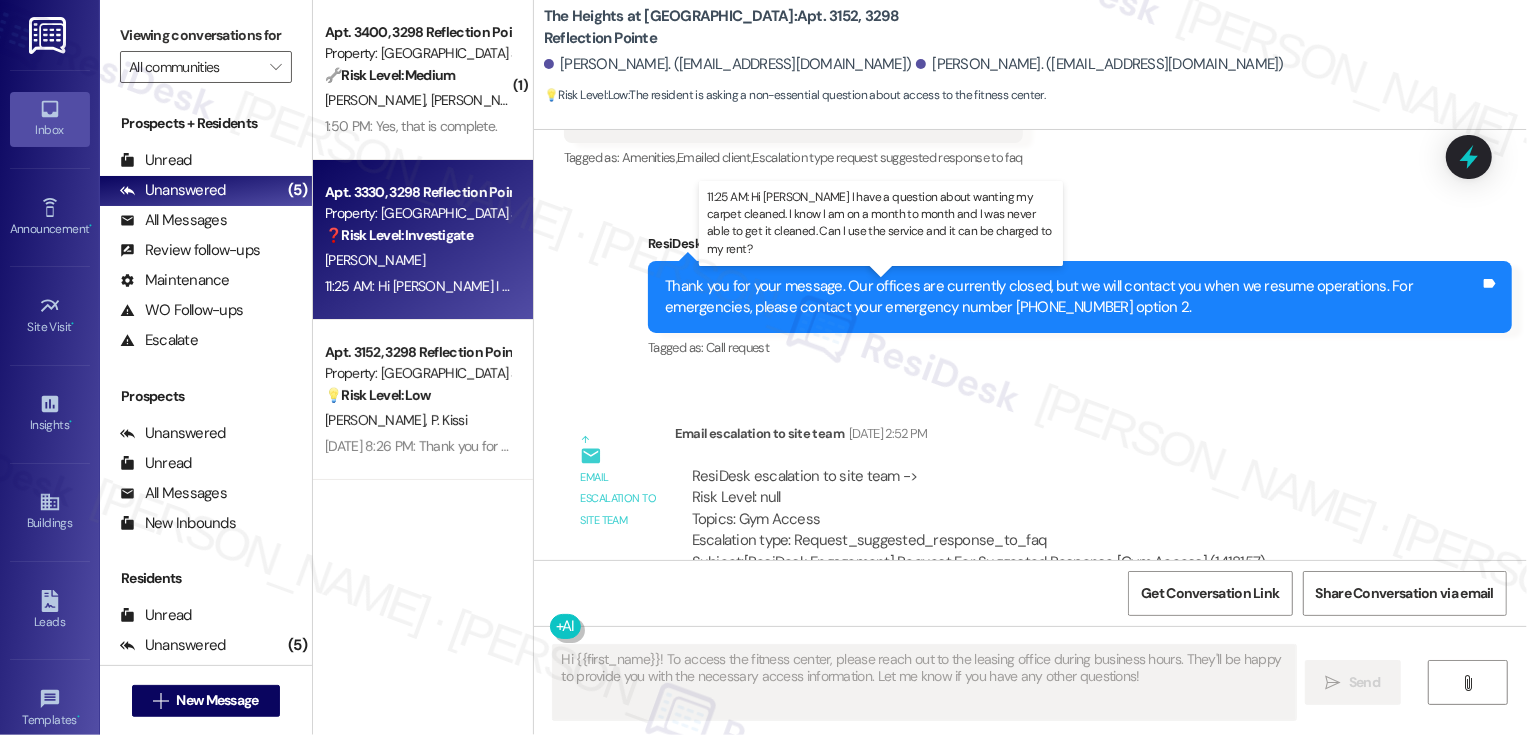 type on "Fetching suggested responses. Please feel free to read through the conversation in the meantime." 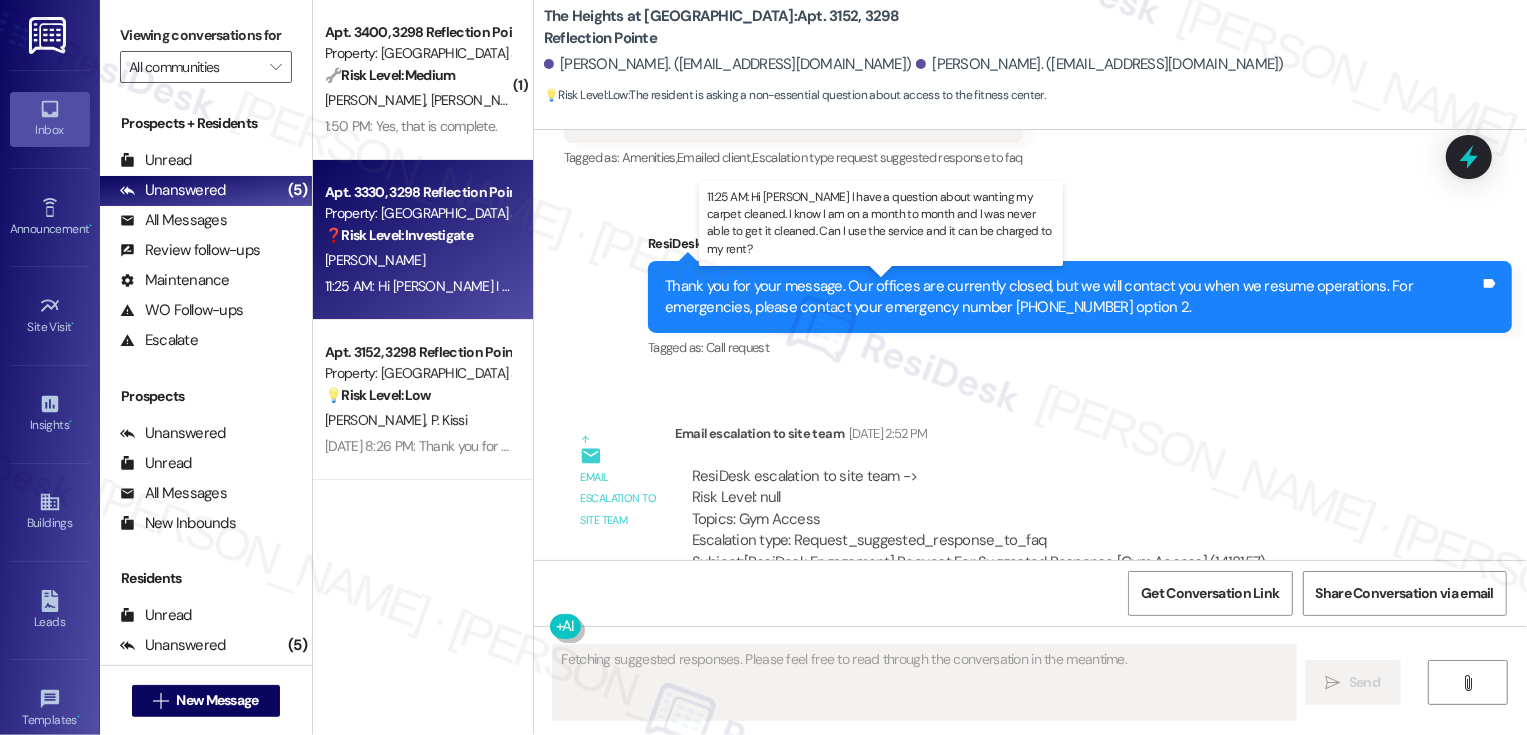 click on "11:25 AM: Hi [PERSON_NAME]
I have a question about wanting my carpet cleaned. I know I am on a month to month and I was never able to get it cleaned. Can I use the service and it can be charged to my rent? 11:25 AM: Hi [PERSON_NAME]
I have a question about wanting my carpet cleaned. I know I am on a month to month and I was never able to get it cleaned. Can I use the service and it can be charged to my rent?" at bounding box center (932, 286) 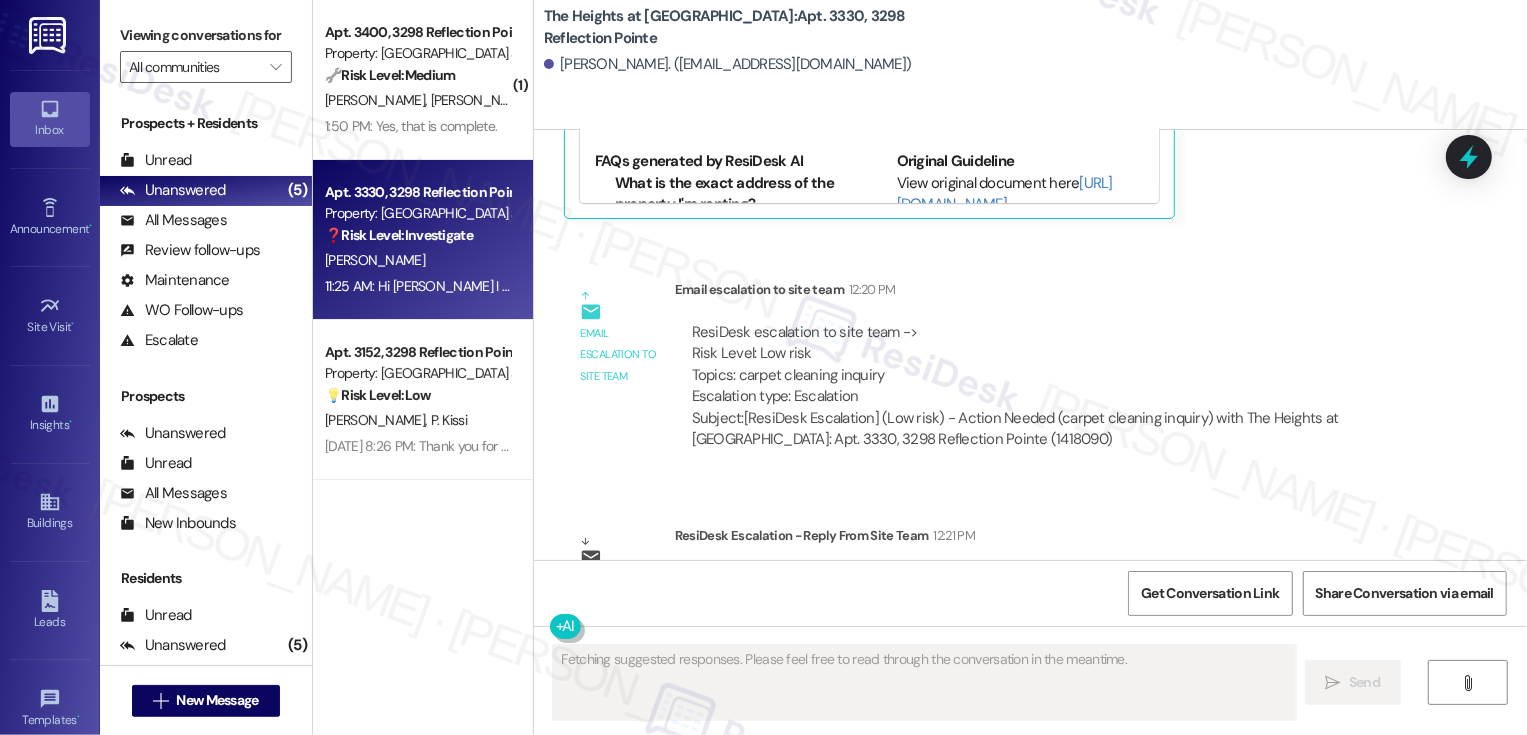scroll, scrollTop: 2722, scrollLeft: 0, axis: vertical 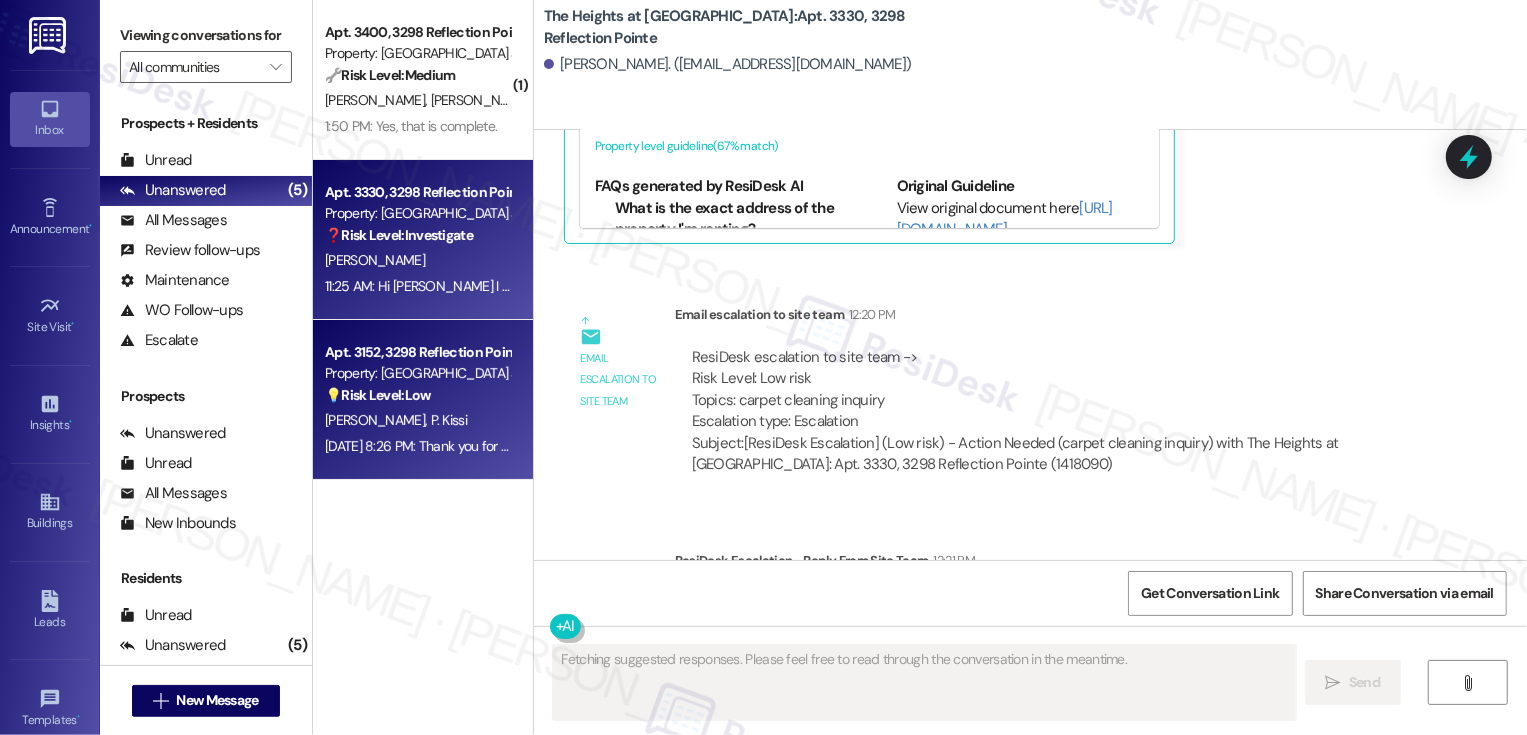 click on "💡  Risk Level:  Low The resident is asking a non-essential question about access to the fitness center." at bounding box center [417, 395] 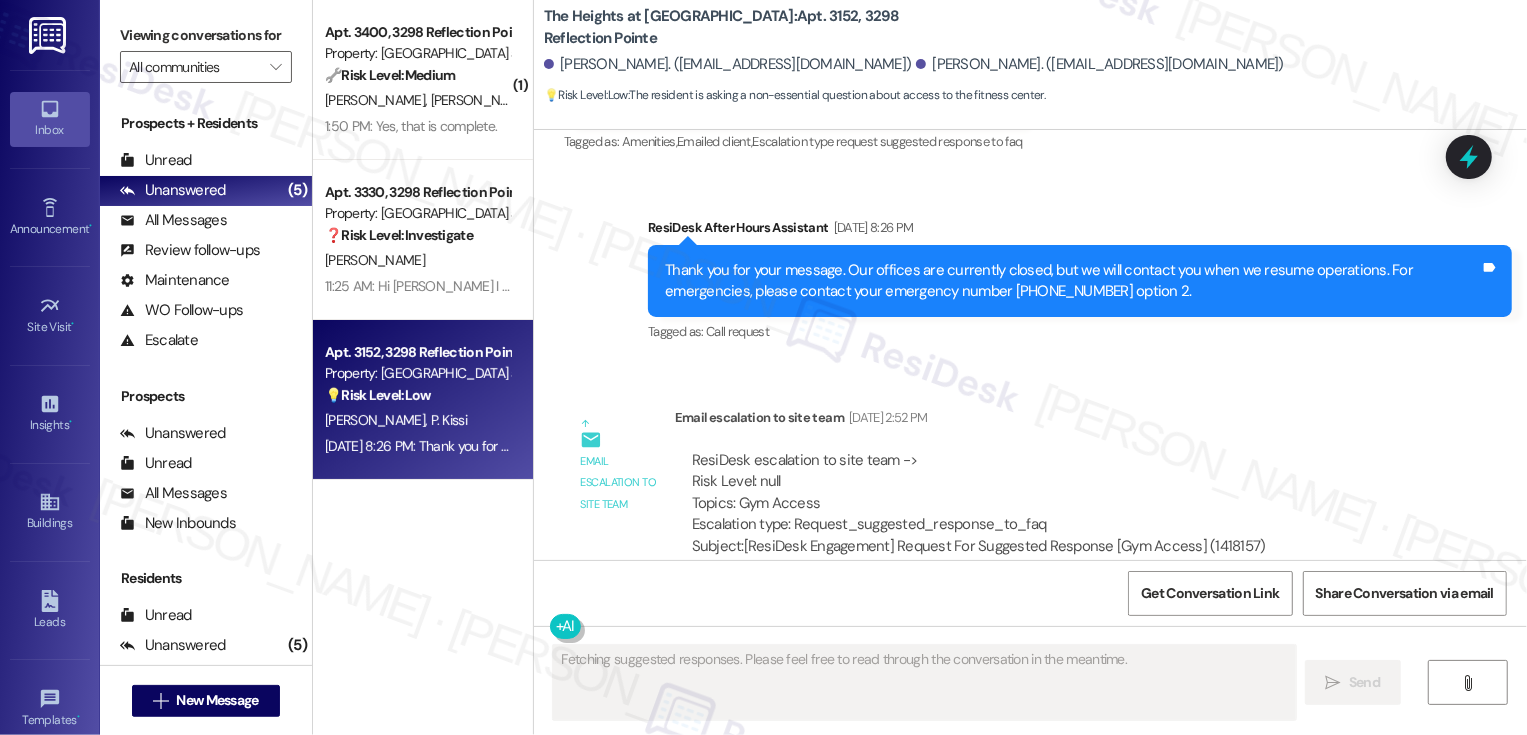 scroll, scrollTop: 3320, scrollLeft: 0, axis: vertical 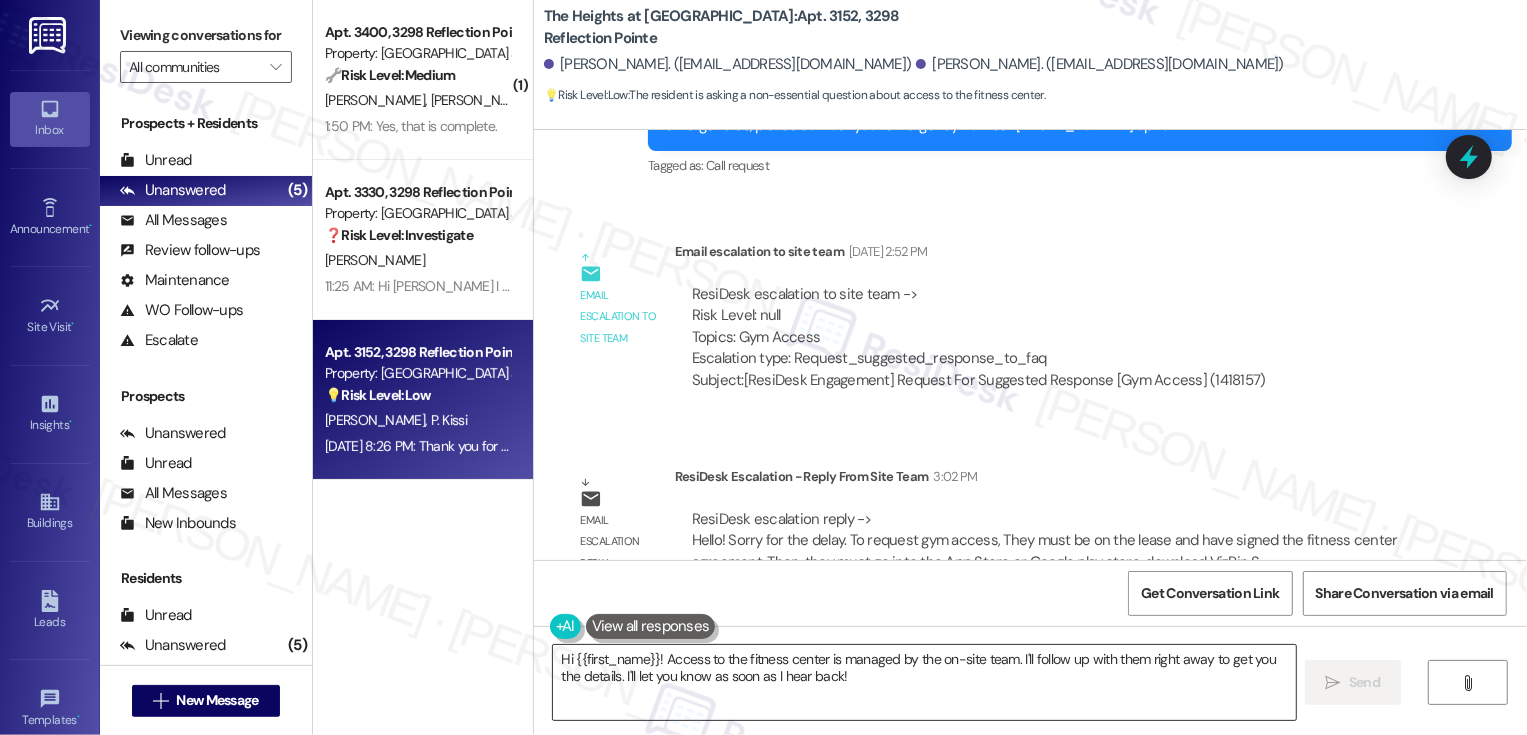 click on "Hi {{first_name}}! Access to the fitness center is managed by the on-site team. I'll follow up with them right away to get you the details. I'll let you know as soon as I hear back!" at bounding box center (924, 682) 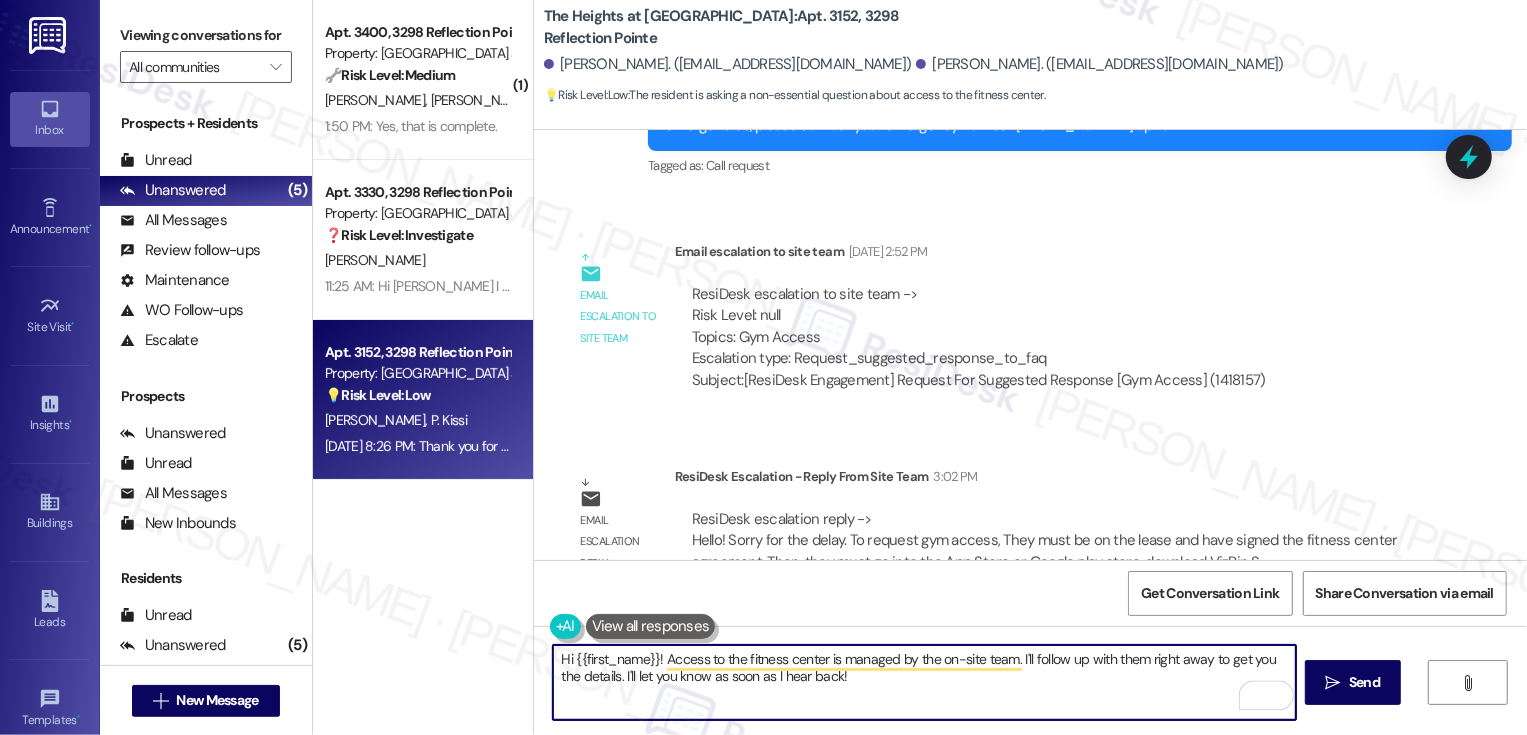 drag, startPoint x: 655, startPoint y: 662, endPoint x: 975, endPoint y: 730, distance: 327.14523 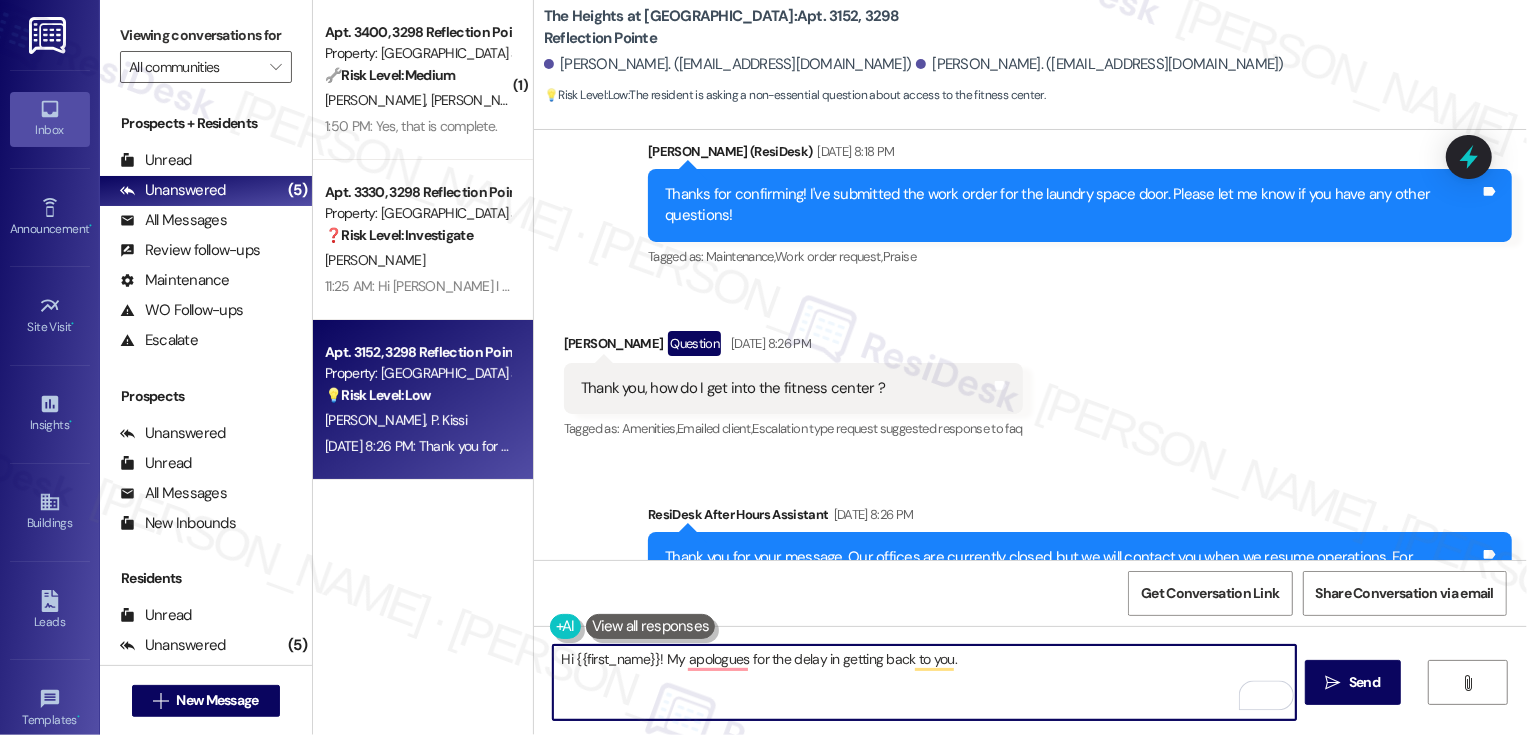 scroll, scrollTop: 2862, scrollLeft: 0, axis: vertical 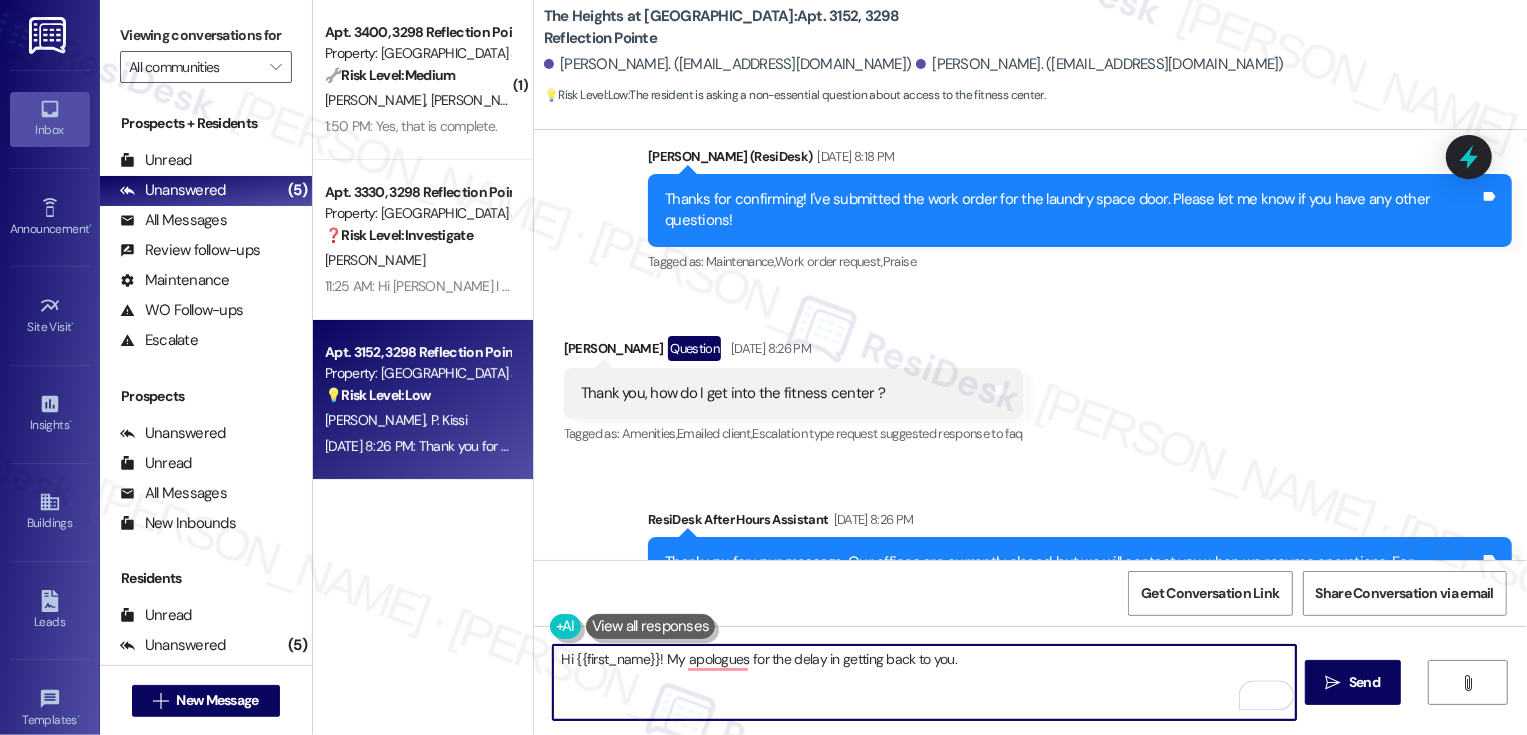 click on "[PERSON_NAME] Question [DATE] 8:26 PM" at bounding box center [793, 352] 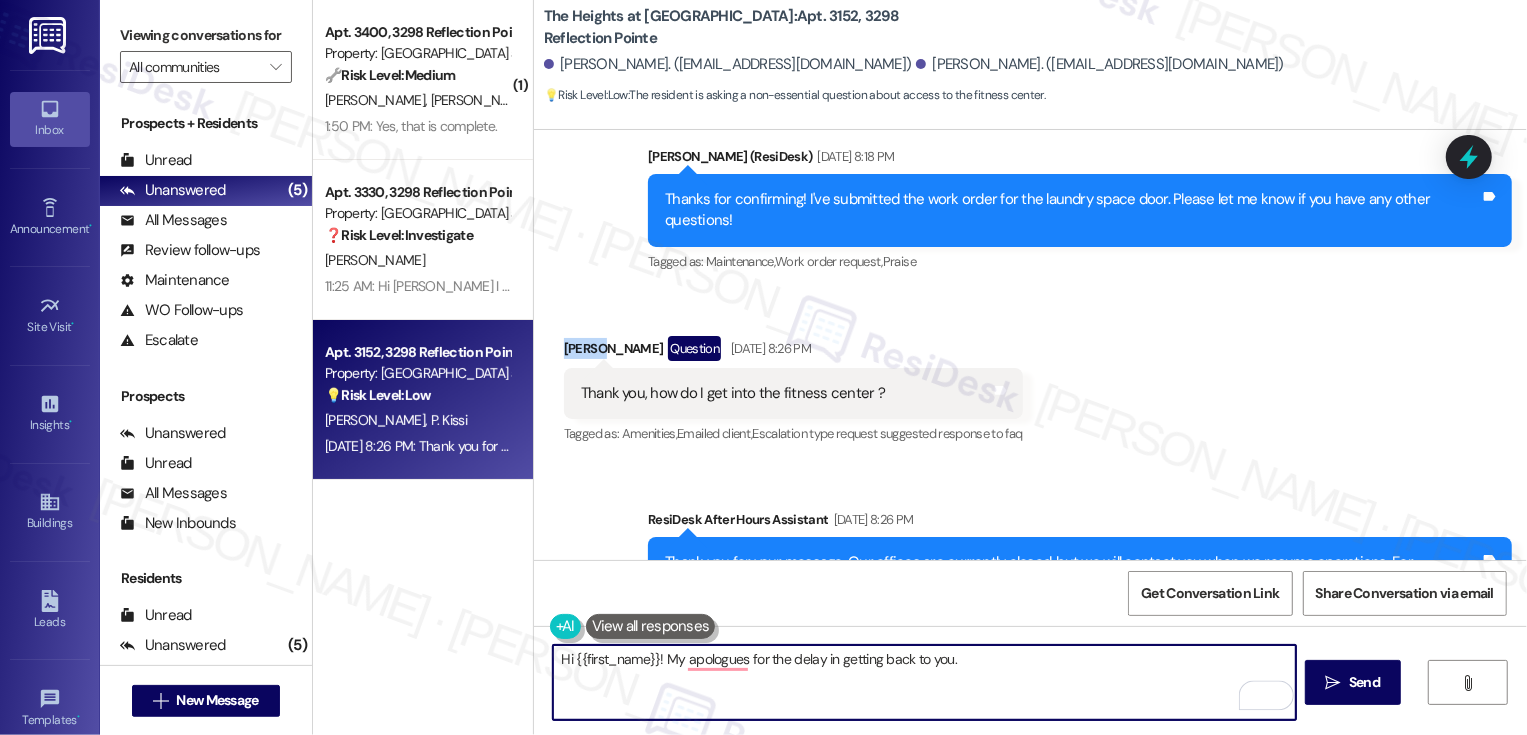 copy on "[PERSON_NAME]" 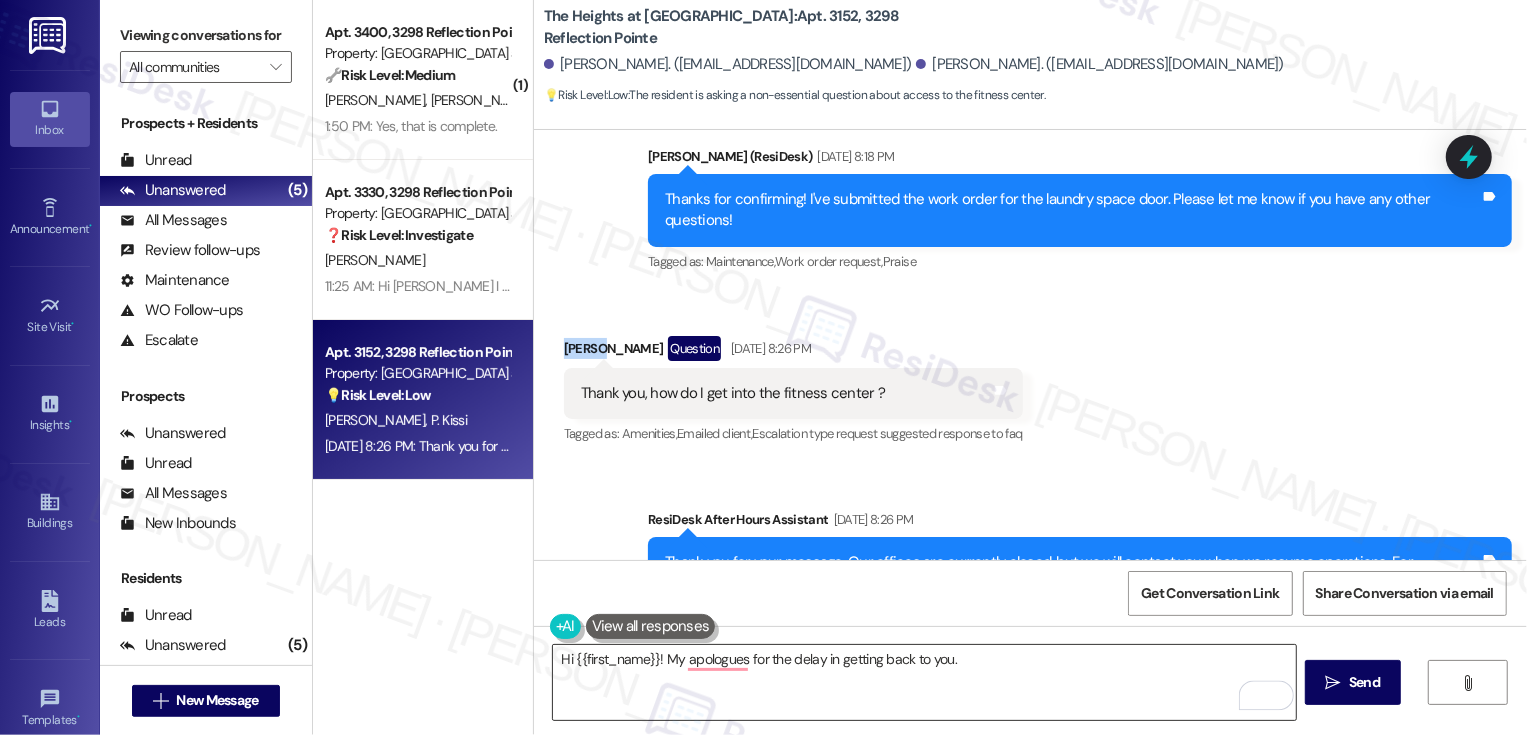 click on "Hi {{first_name}}! My apologues for the delay in getting back to you." at bounding box center [924, 682] 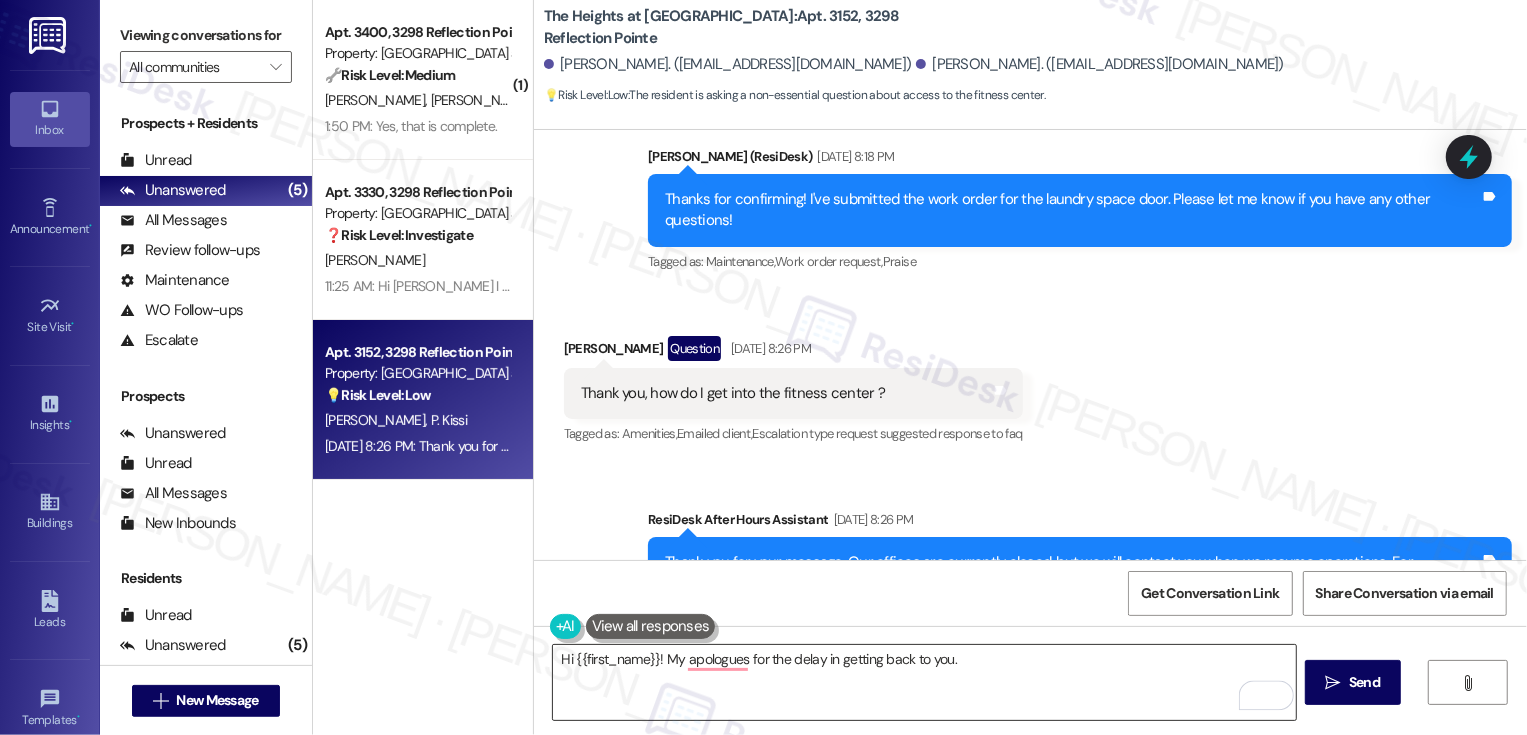 click on "Hi {{first_name}}! My apologues for the delay in getting back to you." at bounding box center (924, 682) 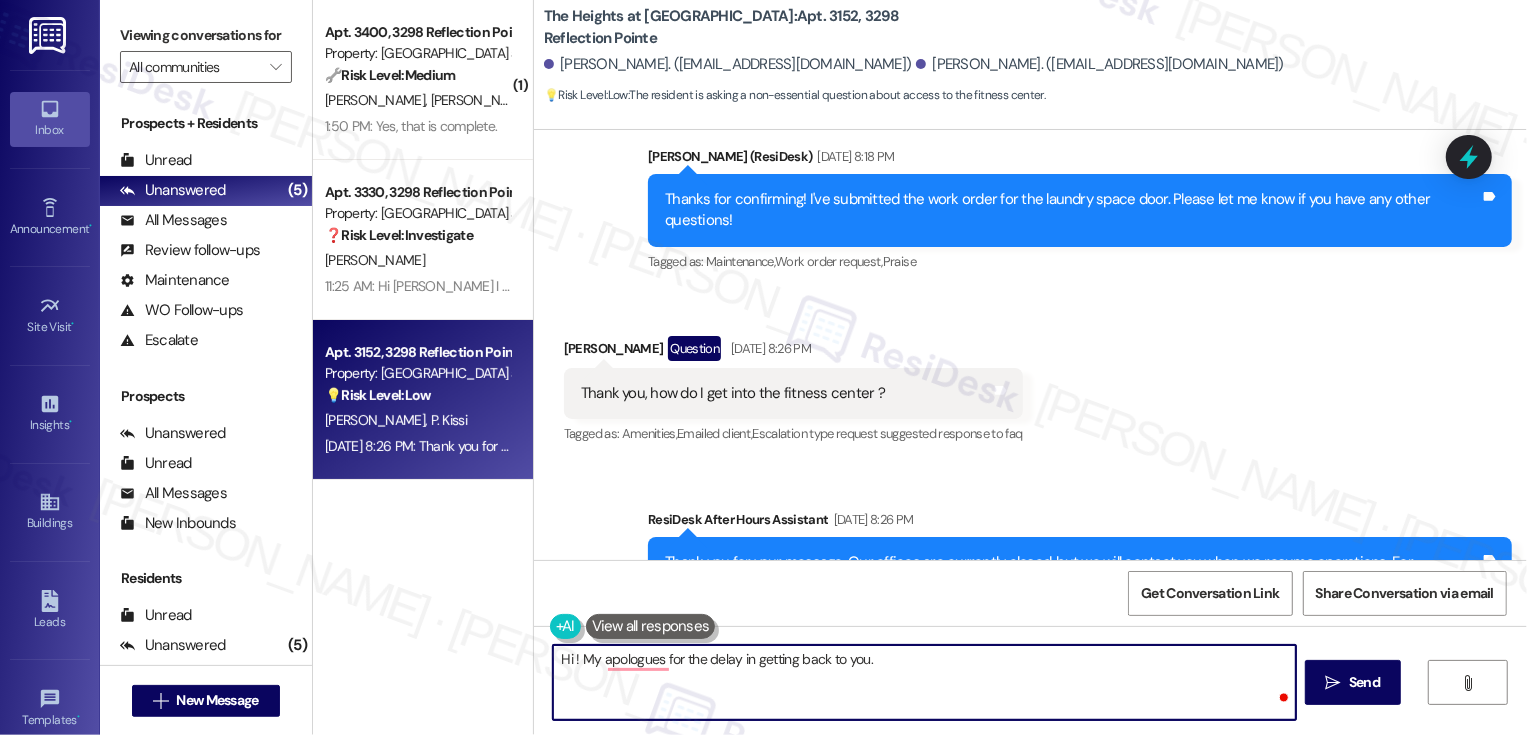 paste on "[PERSON_NAME]" 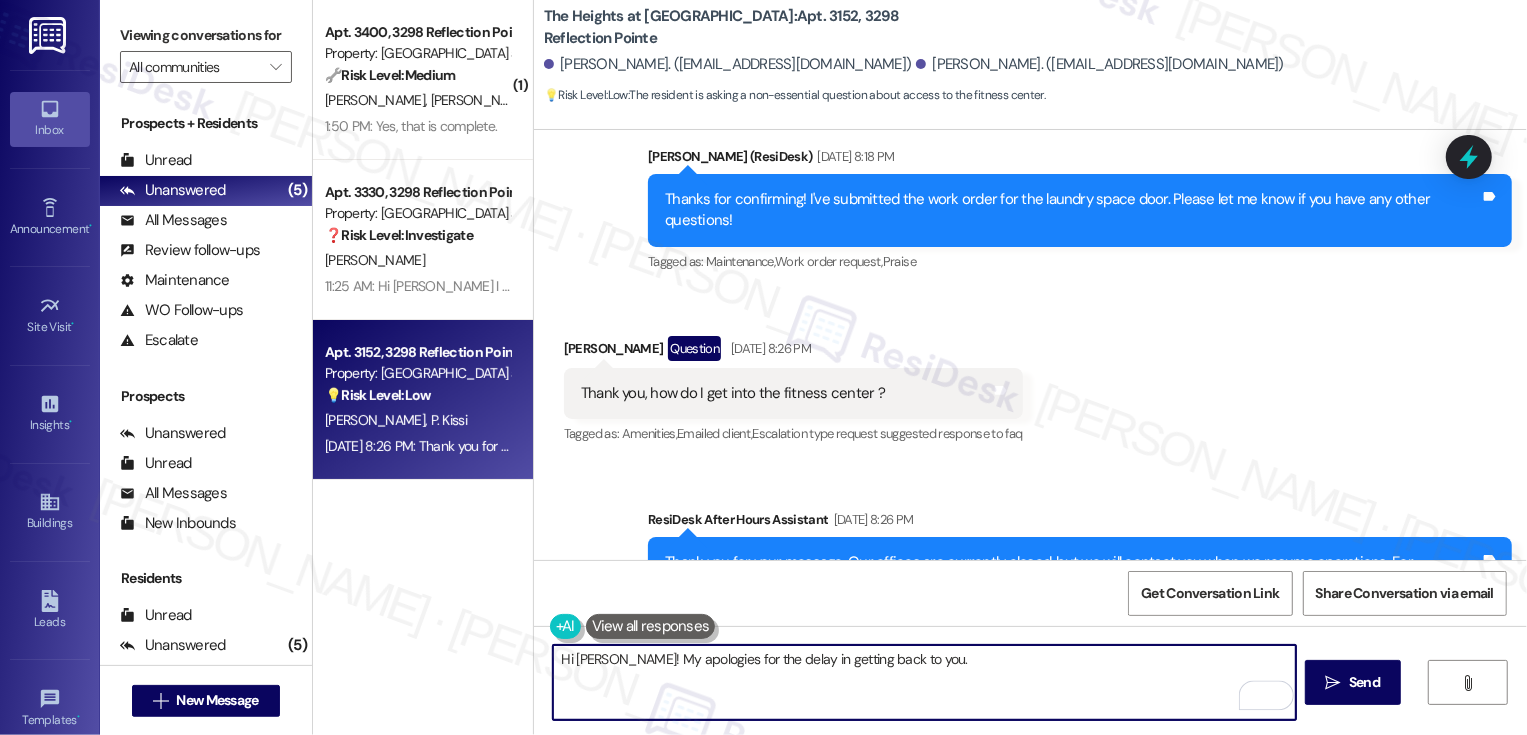 click on "Hi [PERSON_NAME]! My apologies for the delay in getting back to you." at bounding box center (924, 682) 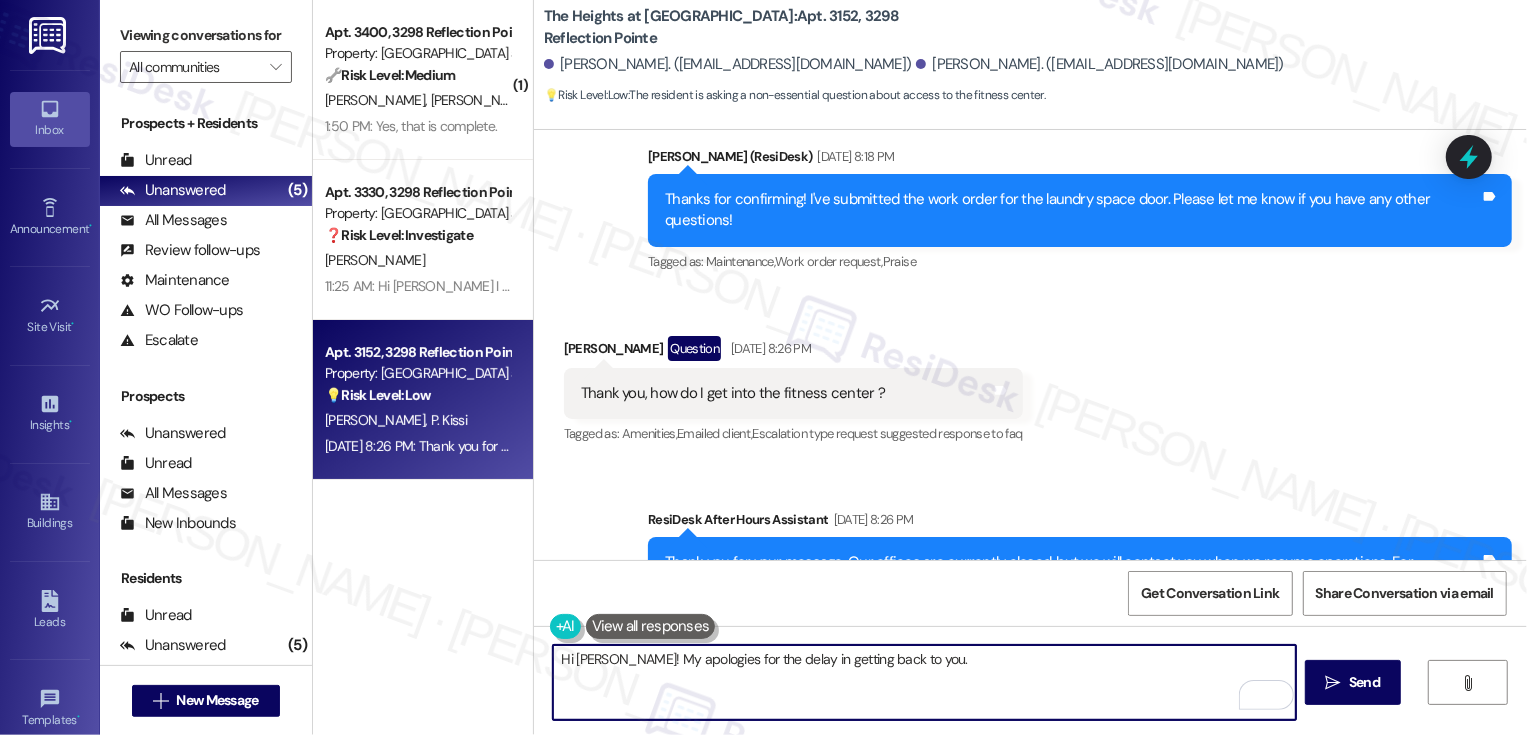 paste on "To request gym access, They must be on the lease and have signed the fitness center agreement.
Then, they must go into the App Store or Google play store,
download VizPin Smart app (Red icon)
They must click sign up, enable their location and Bluetooth on their phone.  After registering, they need to type in the location ID. "VCT-Hei".
Then it will come to me, I will verify who they are and allow access." 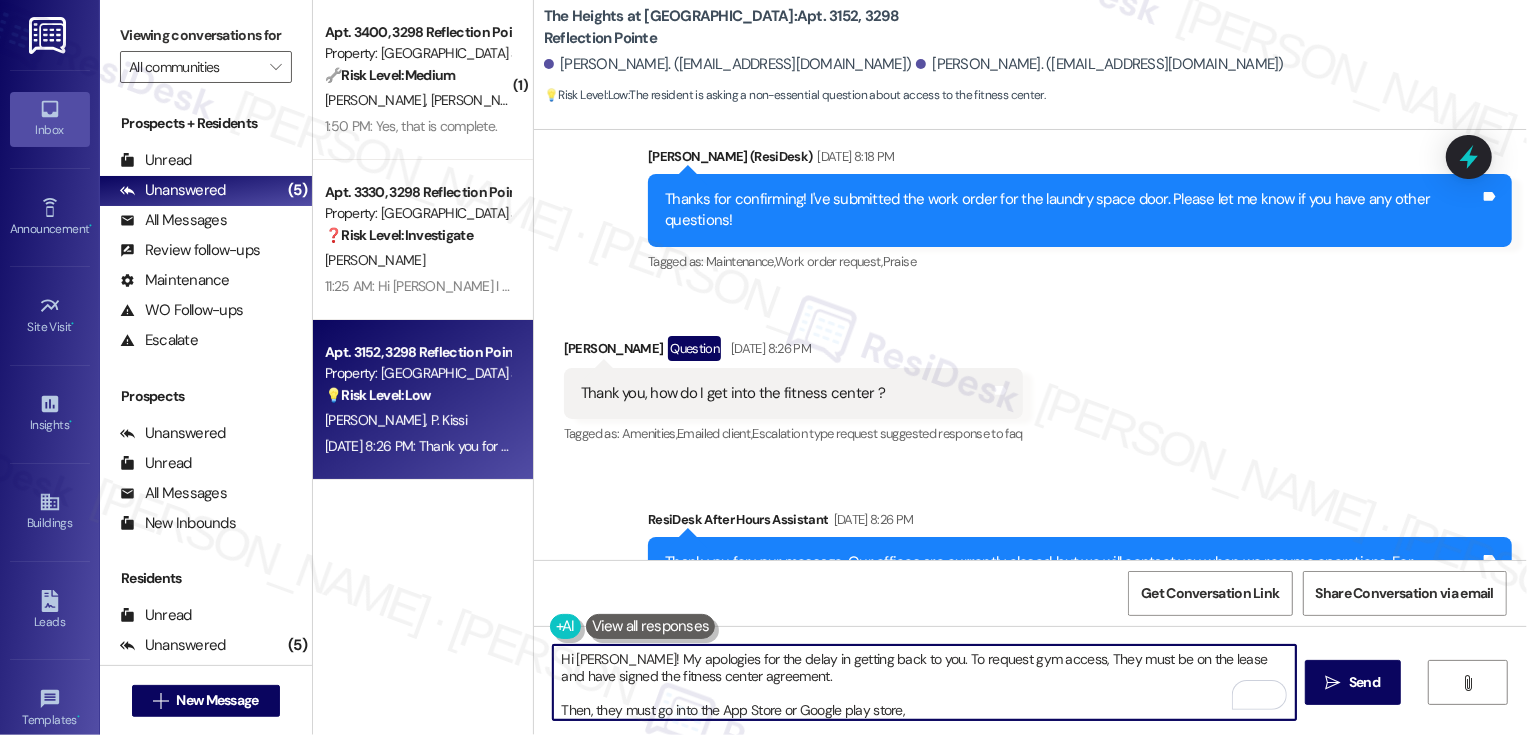 scroll, scrollTop: 102, scrollLeft: 0, axis: vertical 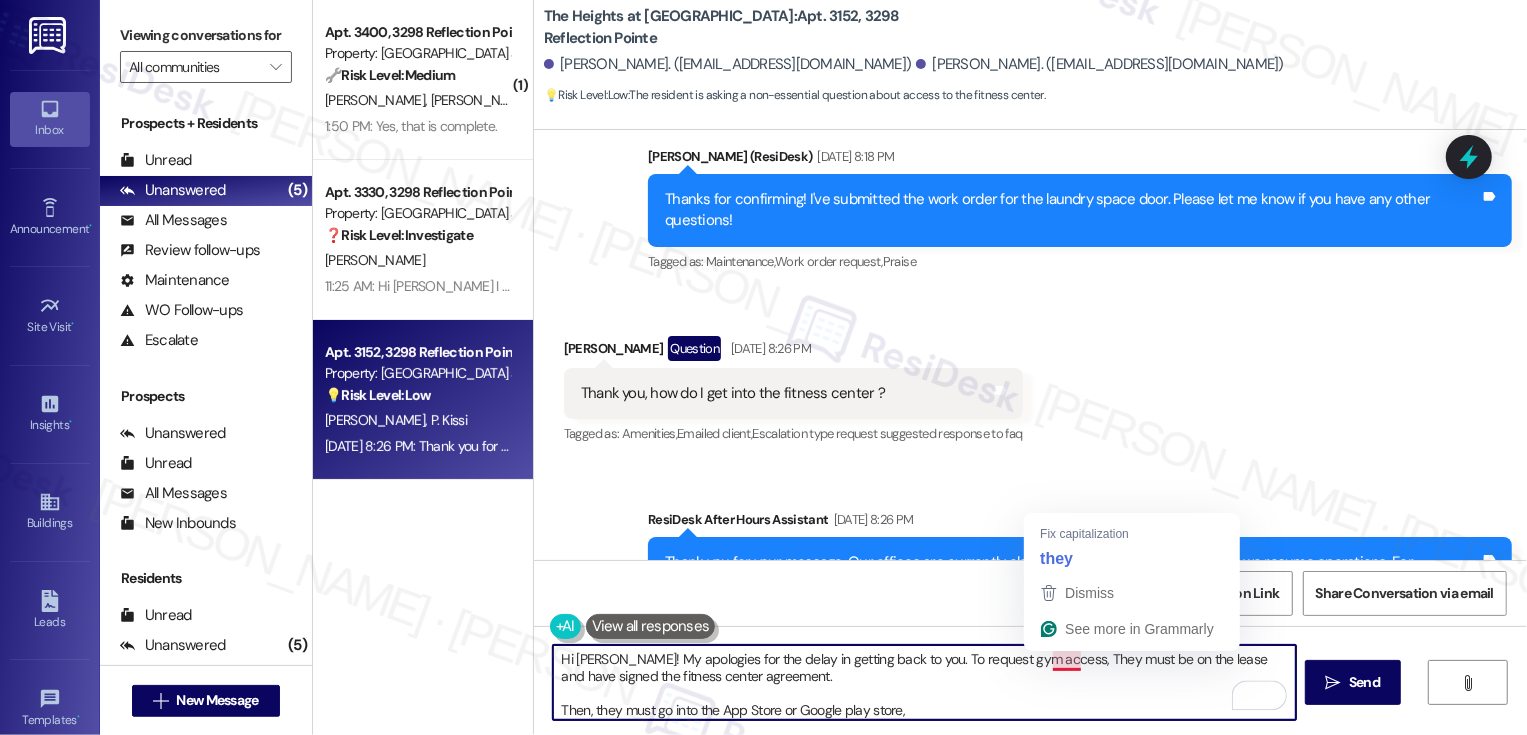 click on "Hi [PERSON_NAME]! My apologies for the delay in getting back to you. To request gym access, They must be on the lease and have signed the fitness center agreement.
Then, they must go into the App Store or Google play store,
download VizPin Smart app (Red icon)
They must click sign up, enable their location and Bluetooth on their phone.  After registering, they need to type in the location ID. "VCT-Hei".
Then it will come to me, I will verify who they are and allow access." at bounding box center (924, 682) 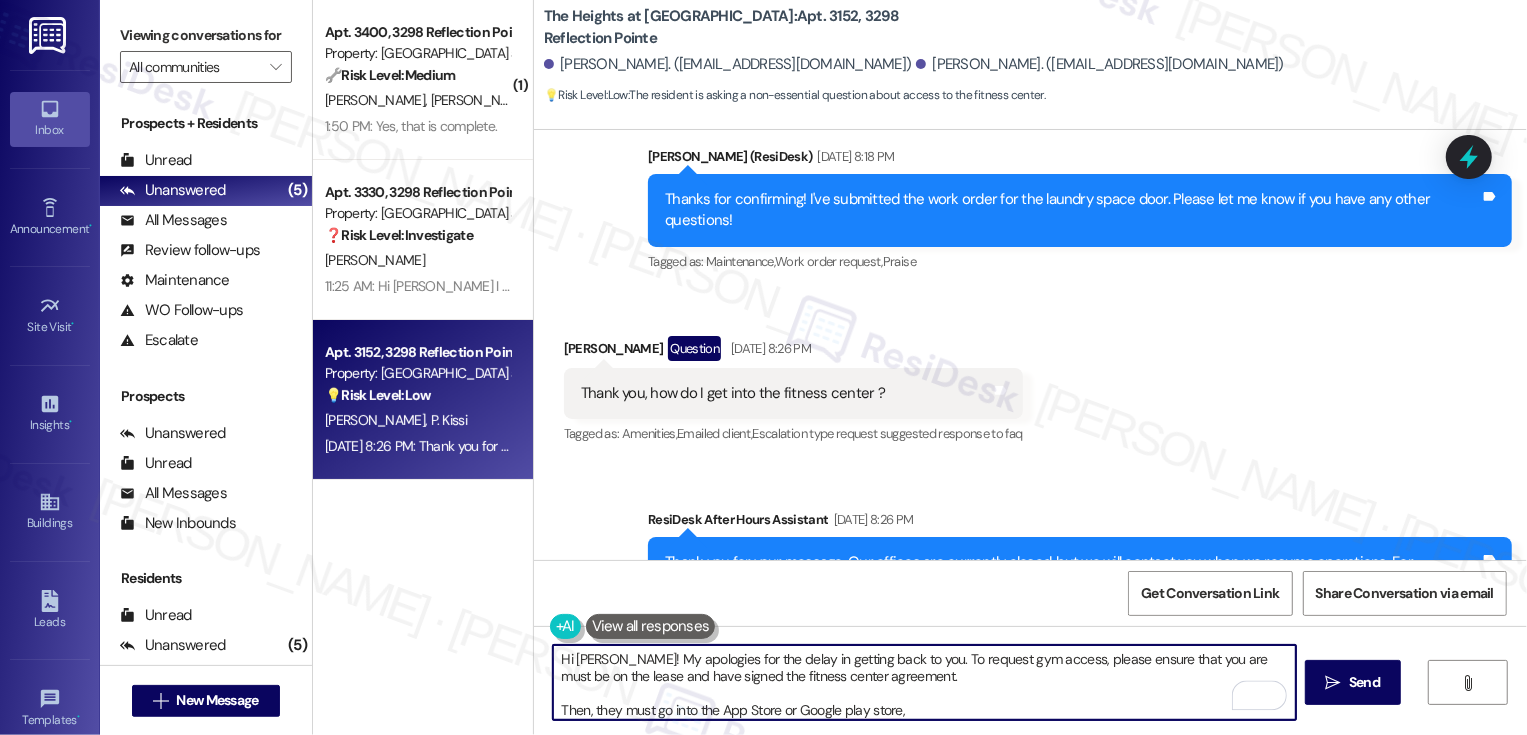 drag, startPoint x: 1199, startPoint y: 662, endPoint x: 1250, endPoint y: 662, distance: 51 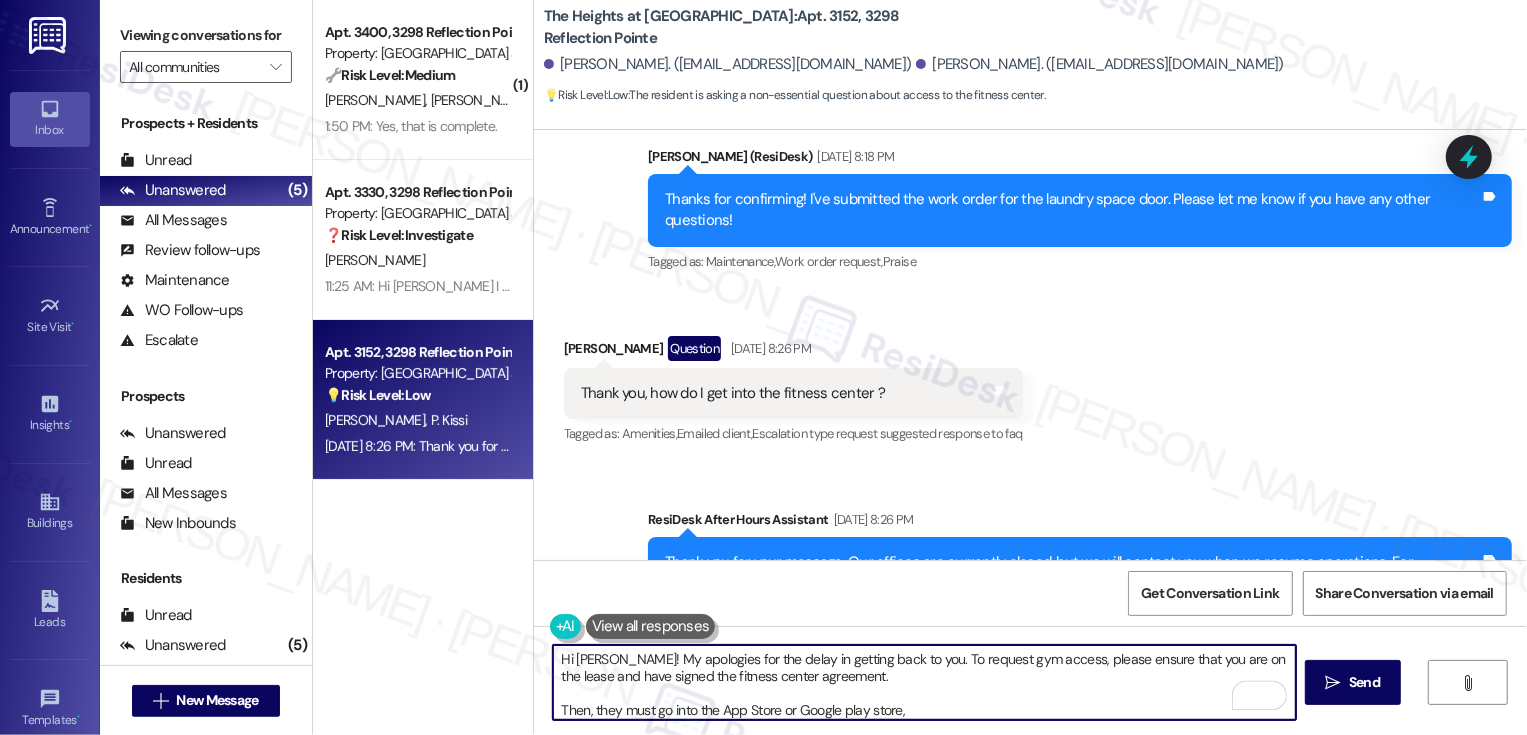 scroll, scrollTop: 11, scrollLeft: 0, axis: vertical 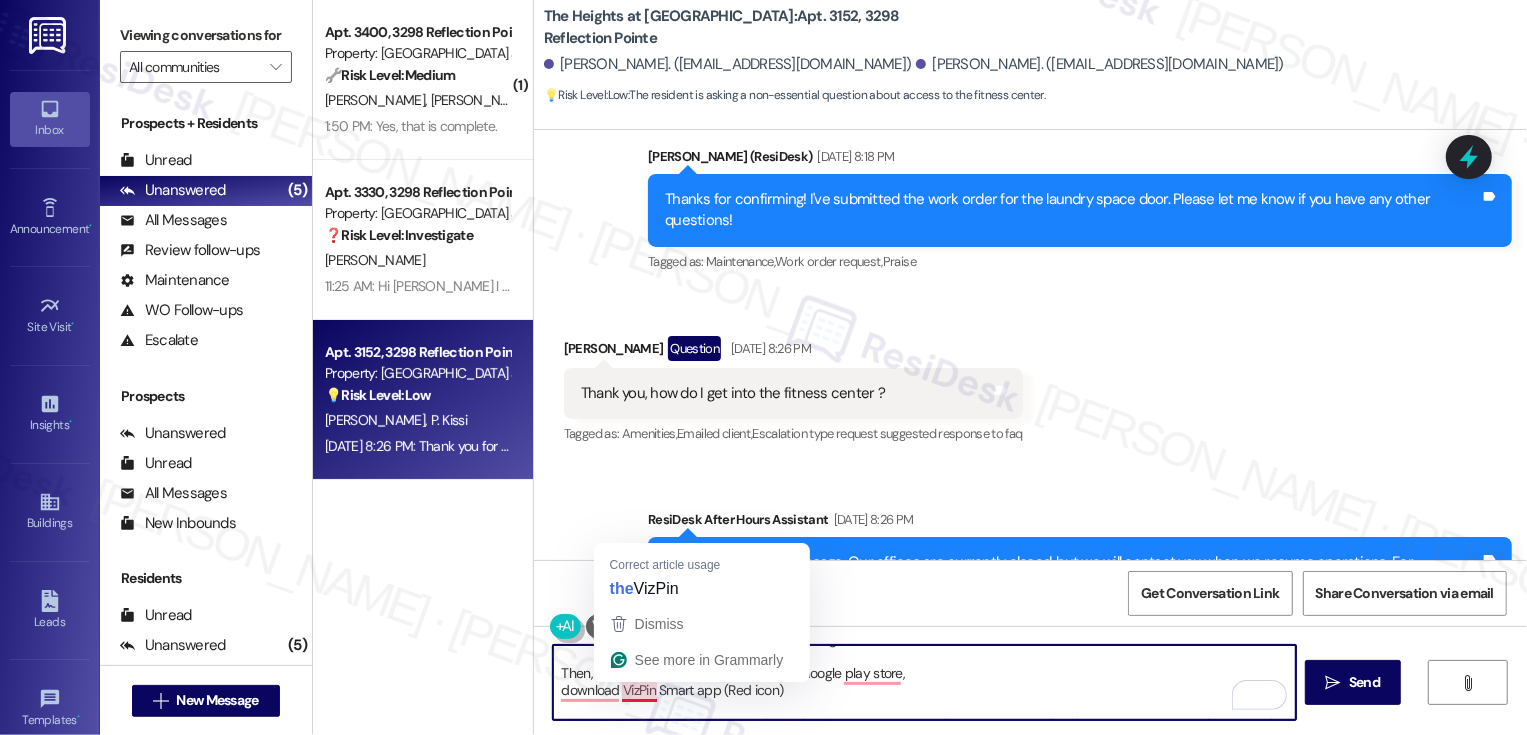 click on "Hi [PERSON_NAME]! My apologies for the delay in getting back to you. To request gym access, please ensure that you are on the lease and have signed the fitness center agreement.
Then, they must go into the App Store or Google play store,
download VizPin Smart app (Red icon)
They must click sign up, enable their location and Bluetooth on their phone.  After registering, they need to type in the location ID. "VCT-Hei".
Then it will come to me, I will verify who they are and allow access." at bounding box center (924, 682) 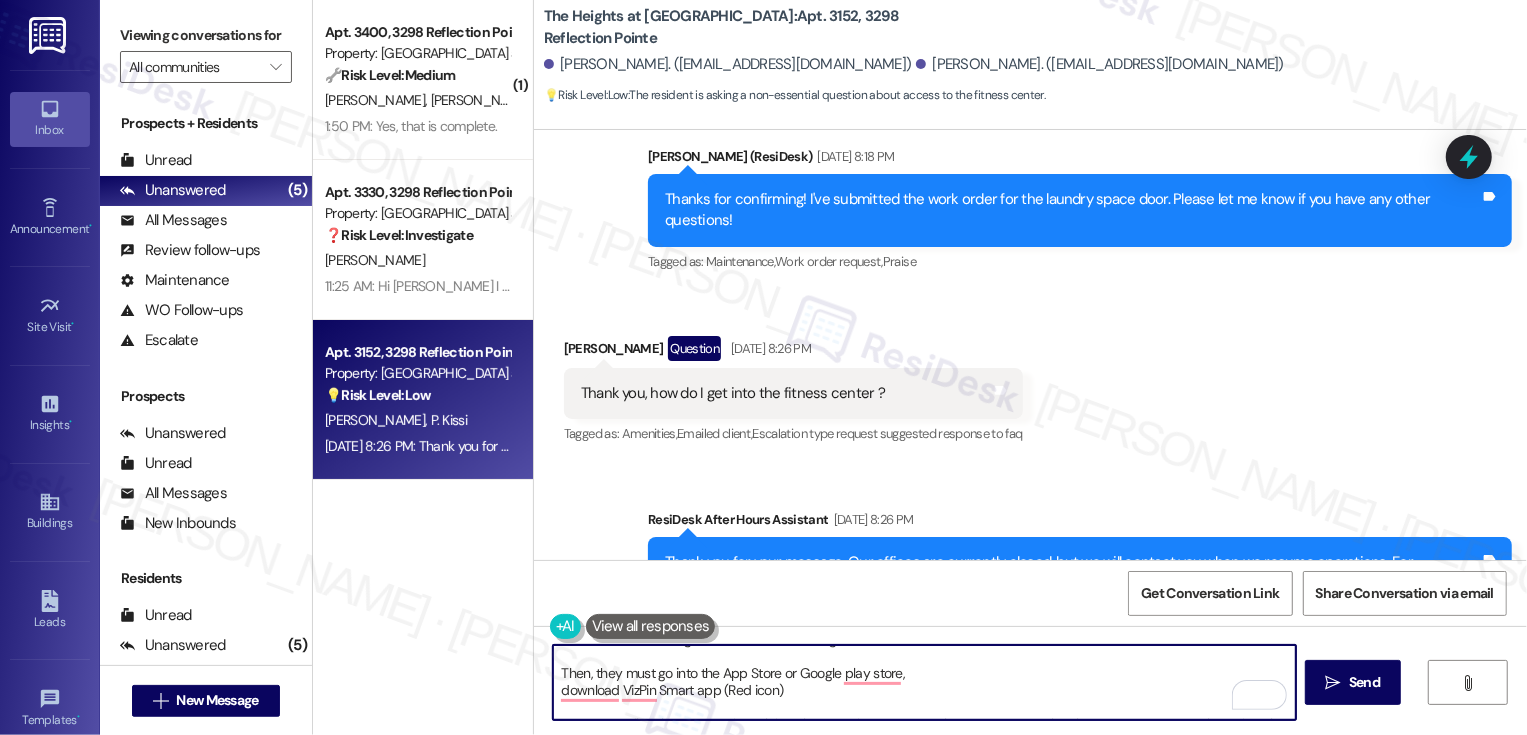 click on "Hi [PERSON_NAME]! My apologies for the delay in getting back to you. To request gym access, please ensure that you are on the lease and have signed the fitness center agreement.
Then, they must go into the App Store or Google play store,
download VizPin Smart app (Red icon)
They must click sign up, enable their location and Bluetooth on their phone.  After registering, they need to type in the location ID. "VCT-Hei".
Then it will come to me, I will verify who they are and allow access." at bounding box center (924, 682) 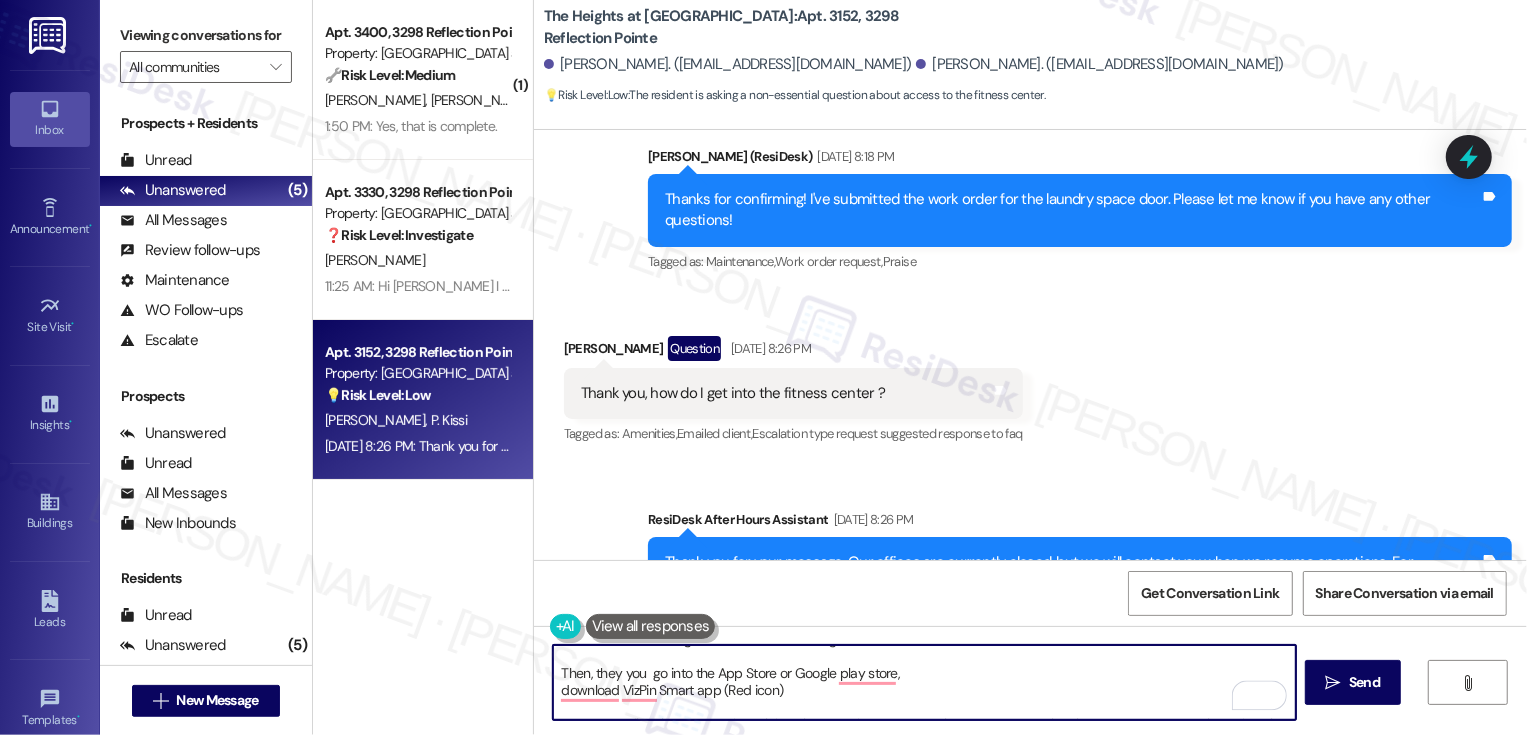 scroll, scrollTop: 0, scrollLeft: 0, axis: both 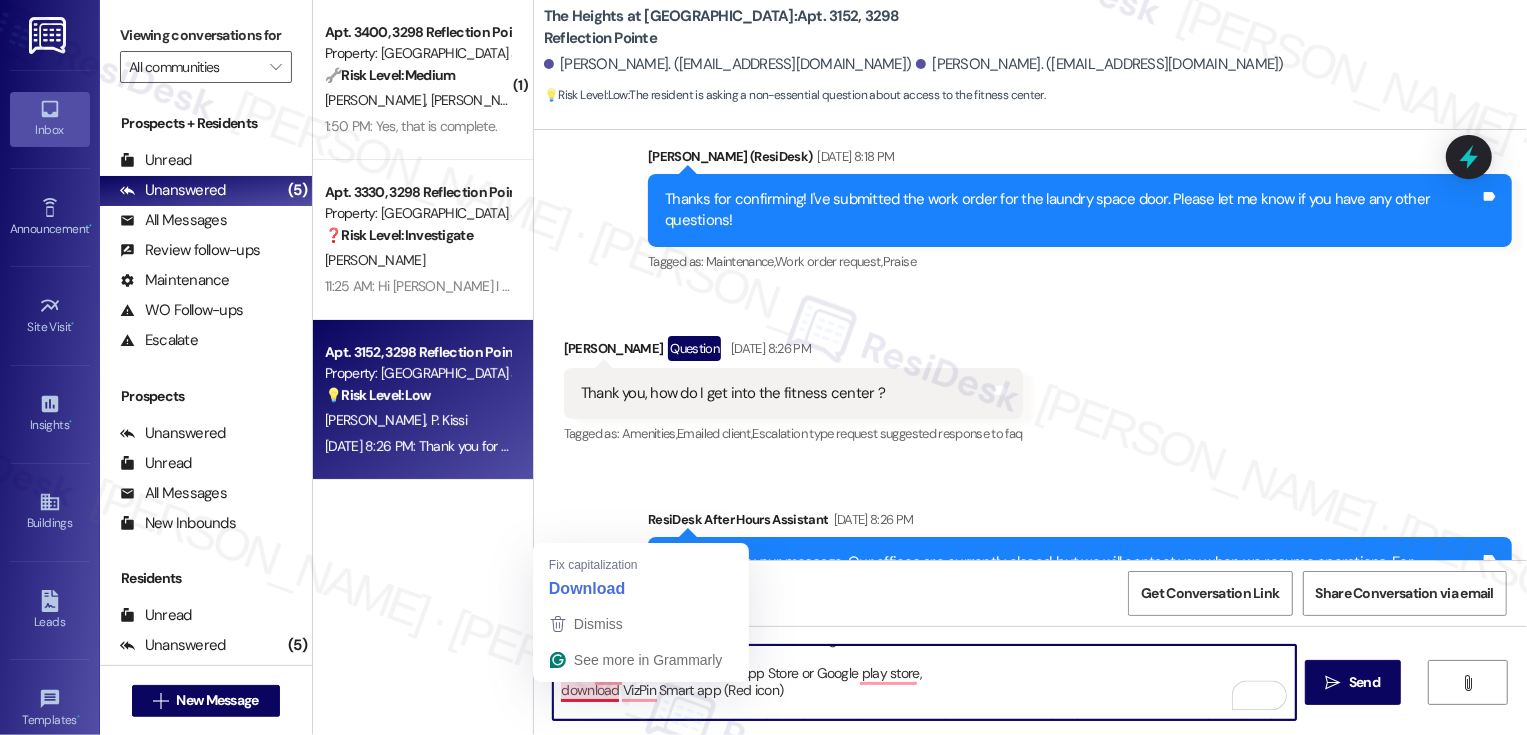 click on "Hi [PERSON_NAME]! My apologies for the delay in getting back to you. To request gym access, please ensure that you are on the lease and have signed the fitness center agreement.
Then, they you can go into the App Store or Google play store,
download VizPin Smart app (Red icon)
They must click sign up, enable their location and Bluetooth on their phone.  After registering, they need to type in the location ID. "VCT-Hei".
Then it will come to me, I will verify who they are and allow access." at bounding box center [924, 682] 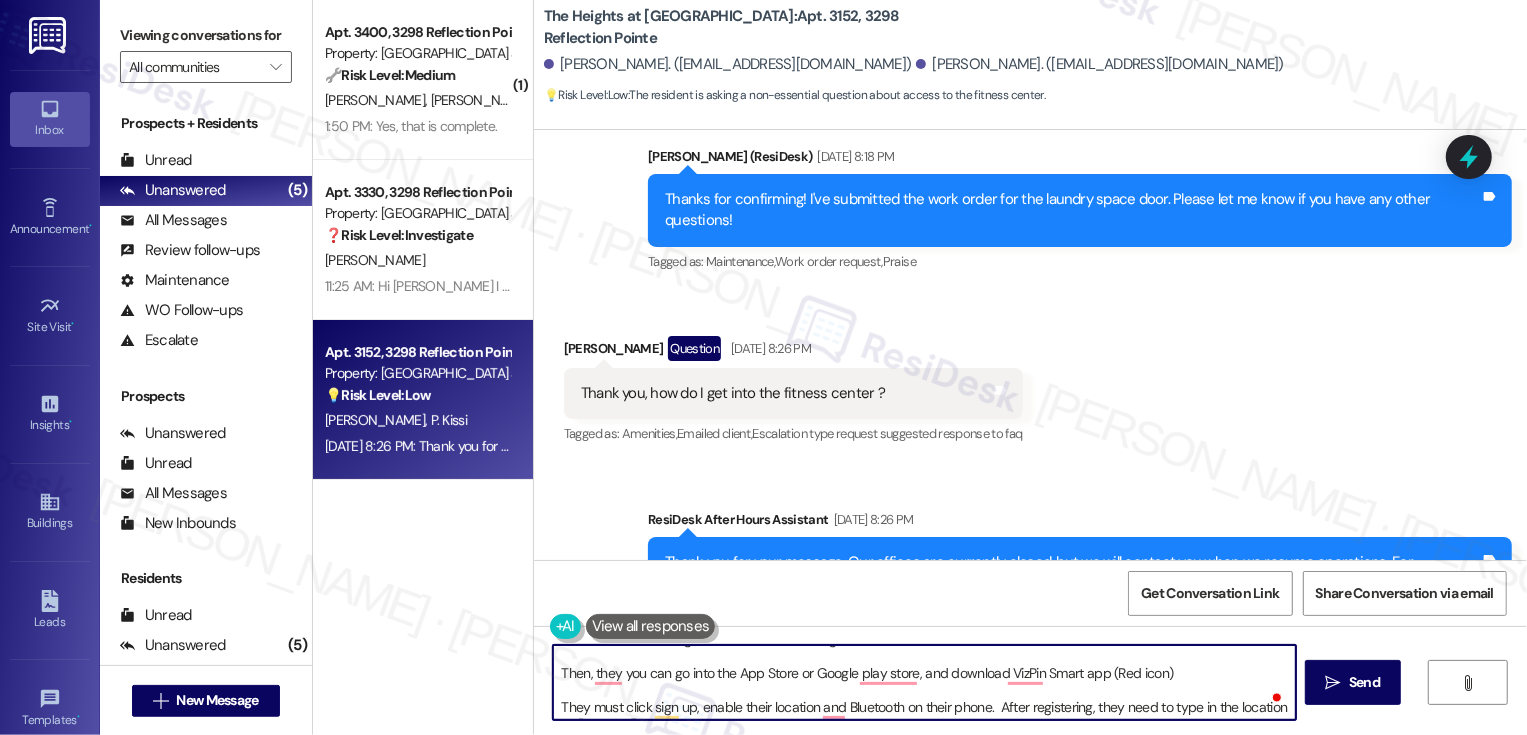 click on "Hi [PERSON_NAME]! My apologies for the delay in getting back to you. To request gym access, please ensure that you are on the lease and have signed the fitness center agreement.
Then, they you can go into the App Store or Google play store, and download VizPin Smart app (Red icon)
They must click sign up, enable their location and Bluetooth on their phone.  After registering, they need to type in the location ID. "VCT-Hei".
Then it will come to me, I will verify who they are and allow access." at bounding box center [924, 682] 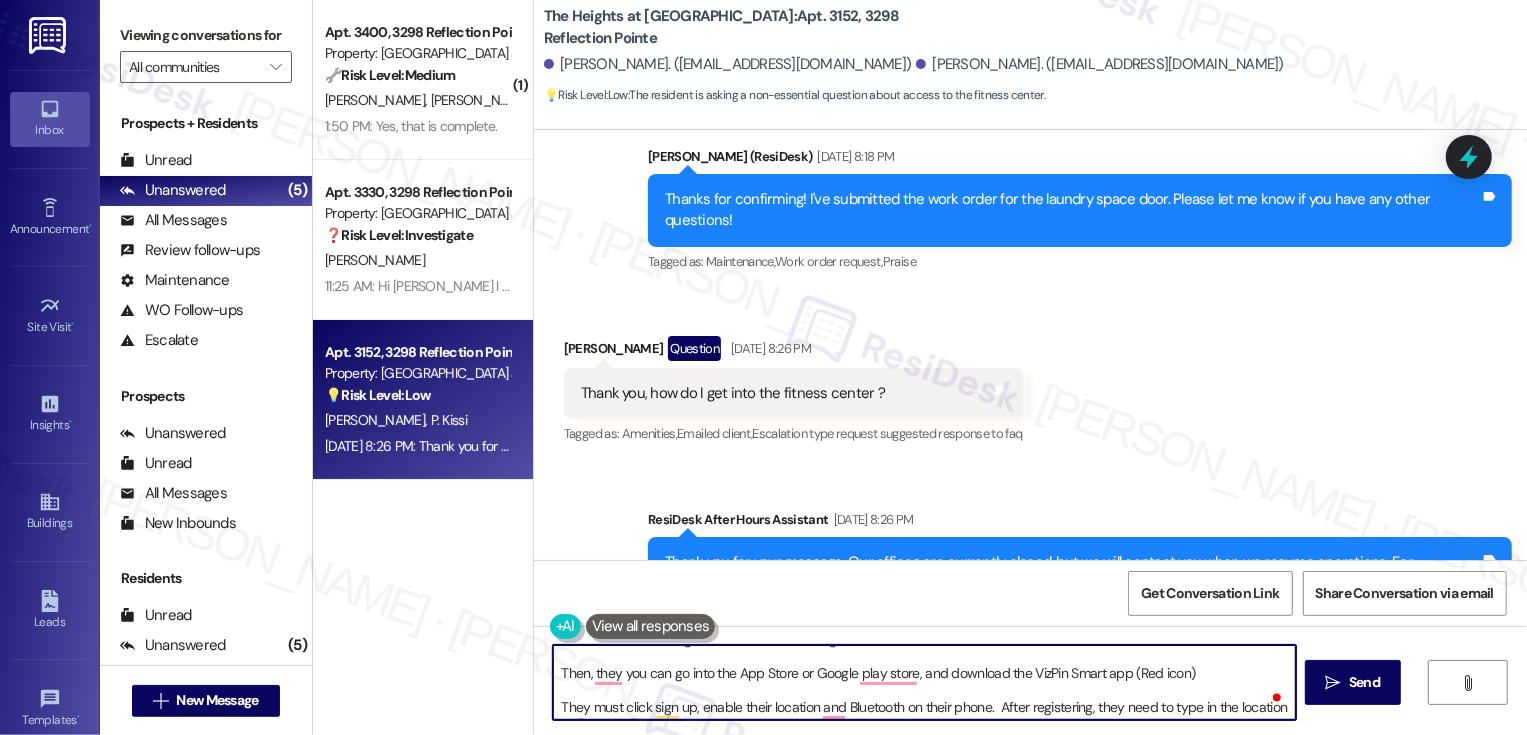 click on "Hi [PERSON_NAME]! My apologies for the delay in getting back to you. To request gym access, please ensure that you are on the lease and have signed the fitness center agreement.
Then, they you can go into the App Store or Google play store, and download the VizPin Smart app (Red icon)
They must click sign up, enable their location and Bluetooth on their phone.  After registering, they need to type in the location ID. "VCT-Hei".
Then it will come to me, I will verify who they are and allow access." at bounding box center [924, 682] 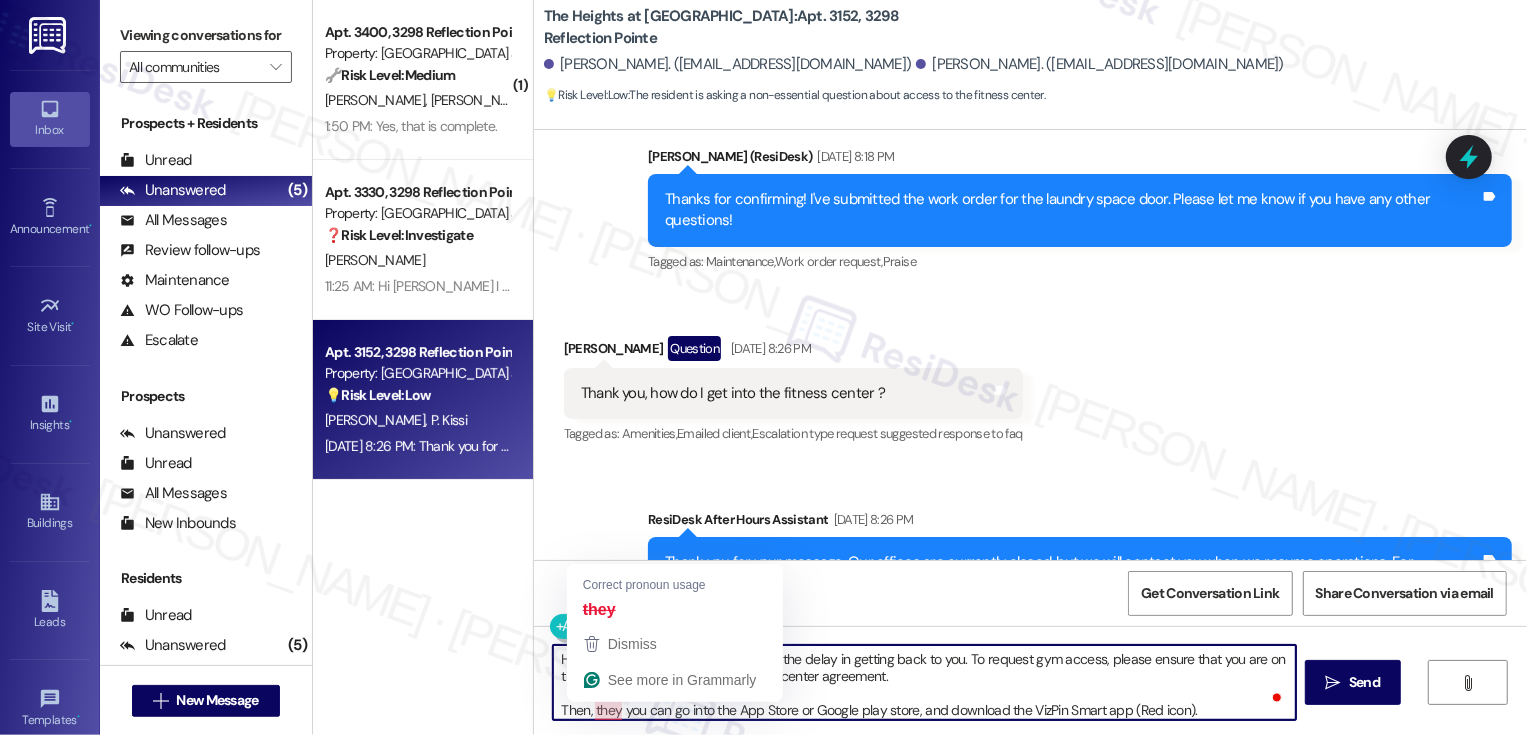 click on "Hi [PERSON_NAME]! My apologies for the delay in getting back to you. To request gym access, please ensure that you are on the lease and have signed the fitness center agreement.
Then, they you can go into the App Store or Google play store, and download the VizPin Smart app (Red icon).
They must click sign up, enable their location and Bluetooth on their phone.  After registering, they need to type in the location ID. "VCT-Hei".
Then it will come to me, I will verify who they are and allow access." at bounding box center (924, 682) 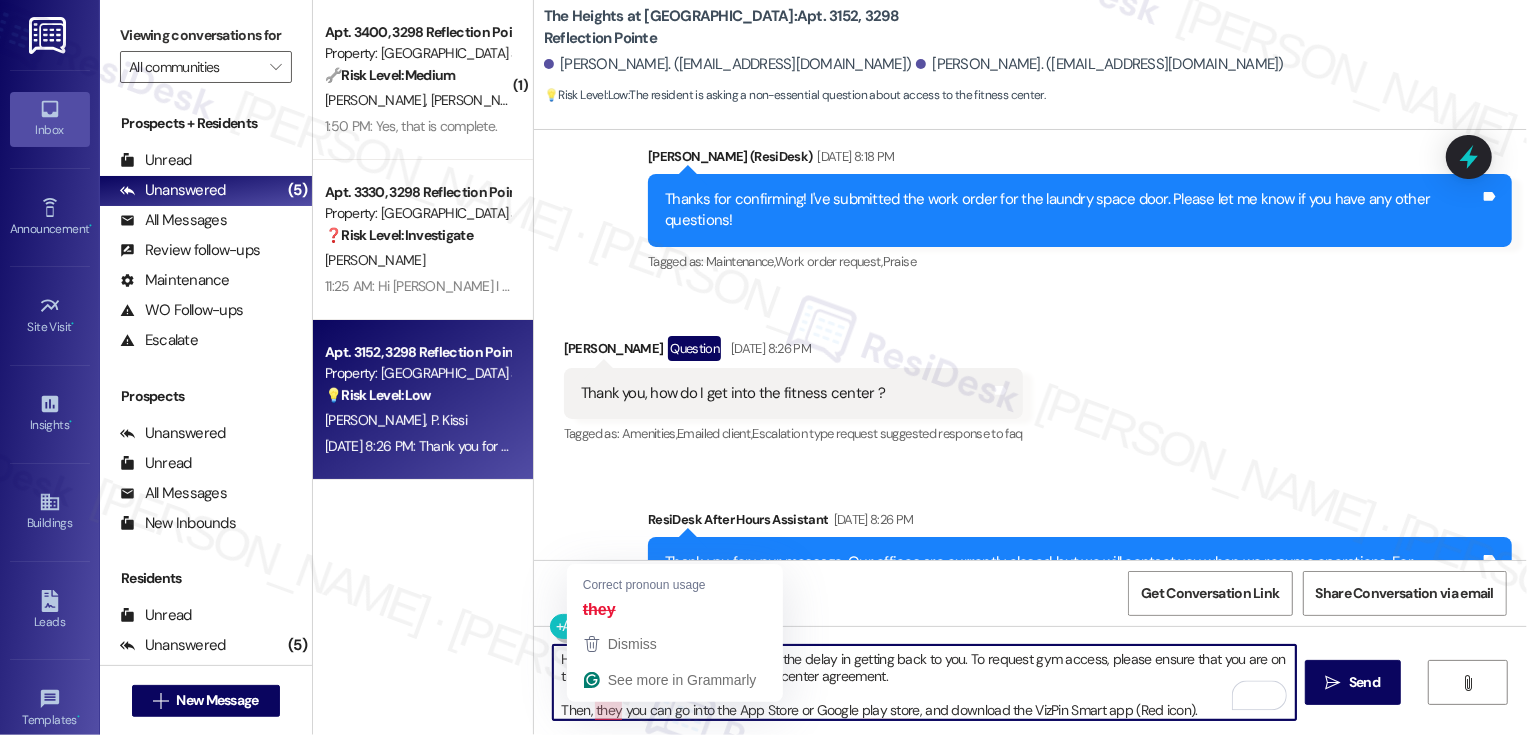 click on "Hi [PERSON_NAME]! My apologies for the delay in getting back to you. To request gym access, please ensure that you are on the lease and have signed the fitness center agreement.
Then, they you can go into the App Store or Google play store, and download the VizPin Smart app (Red icon).
They must click sign up, enable their location and Bluetooth on their phone.  After registering, they need to type in the location ID. "VCT-Hei".
Then it will come to me, I will verify who they are and allow access." at bounding box center (924, 682) 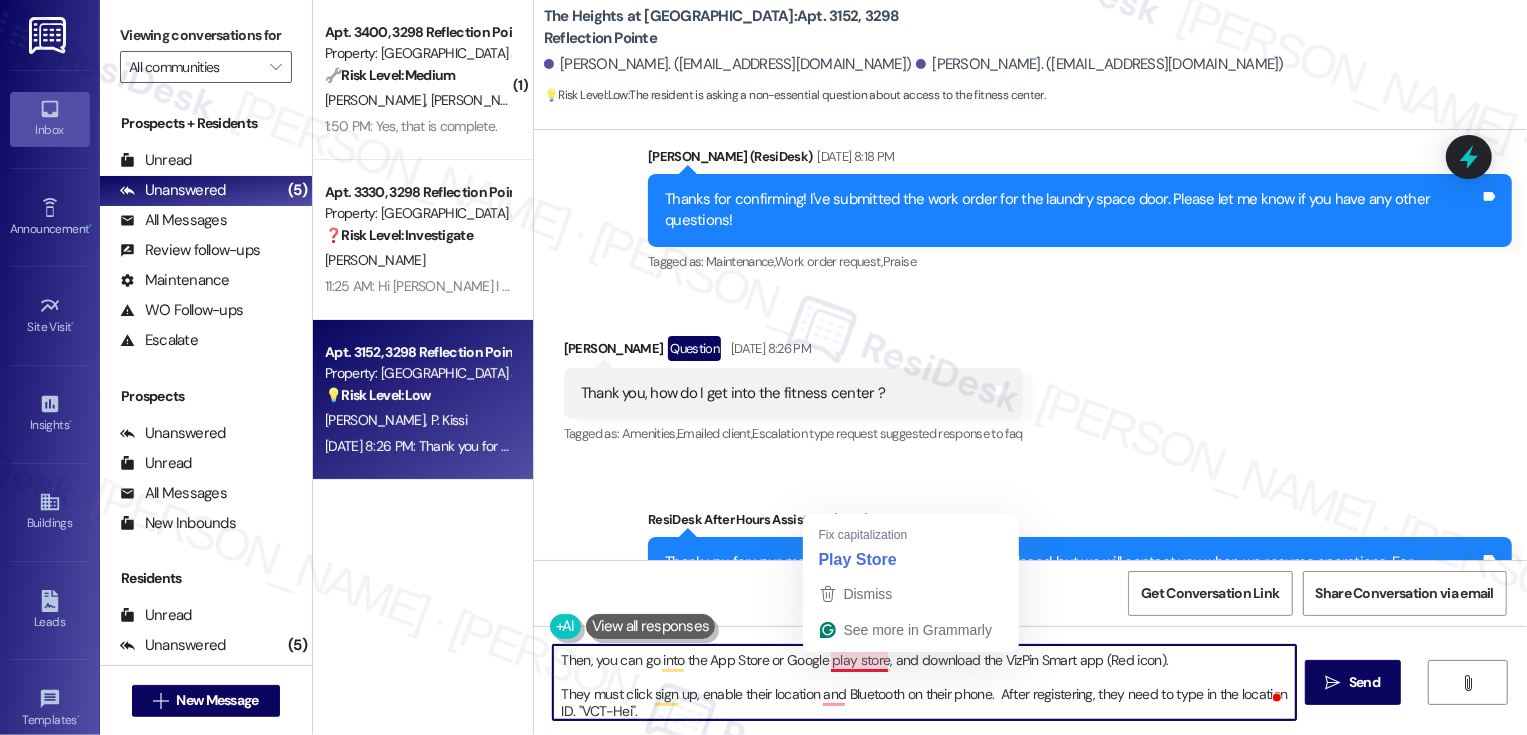 click on "Hi [PERSON_NAME]! My apologies for the delay in getting back to you. To request gym access, please ensure that you are on the lease and have signed the fitness center agreement.
Then, you can go into the App Store or Google play store, and download the VizPin Smart app (Red icon).
They must click sign up, enable their location and Bluetooth on their phone.  After registering, they need to type in the location ID. "VCT-Hei".
Then it will come to me, I will verify who they are and allow access." at bounding box center (924, 682) 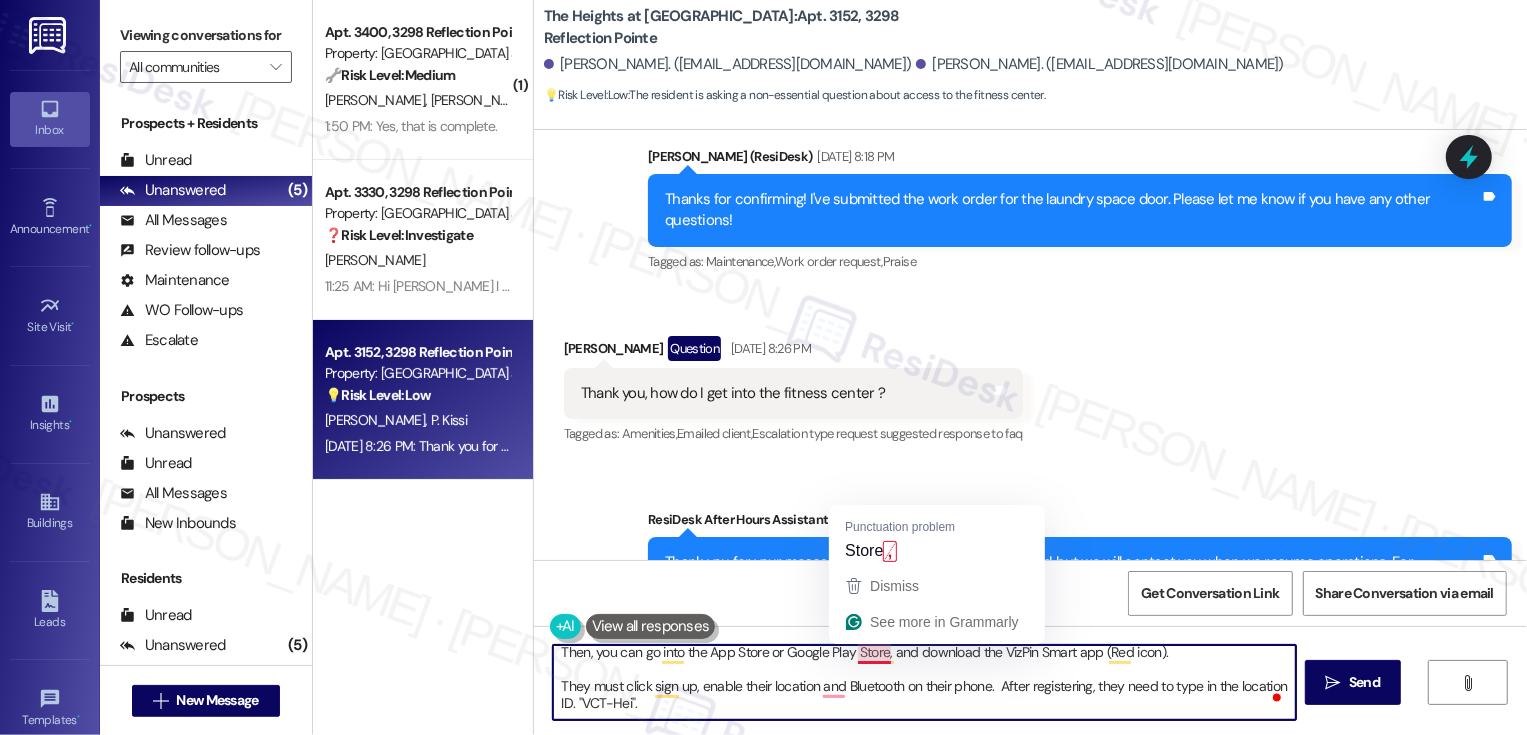 click on "Hi [PERSON_NAME]! My apologies for the delay in getting back to you. To request gym access, please ensure that you are on the lease and have signed the fitness center agreement.
Then, you can go into the App Store or Google Play Store, and download the VizPin Smart app (Red icon).
They must click sign up, enable their location and Bluetooth on their phone.  After registering, they need to type in the location ID. "VCT-Hei".
Then it will come to me, I will verify who they are and allow access." at bounding box center [924, 682] 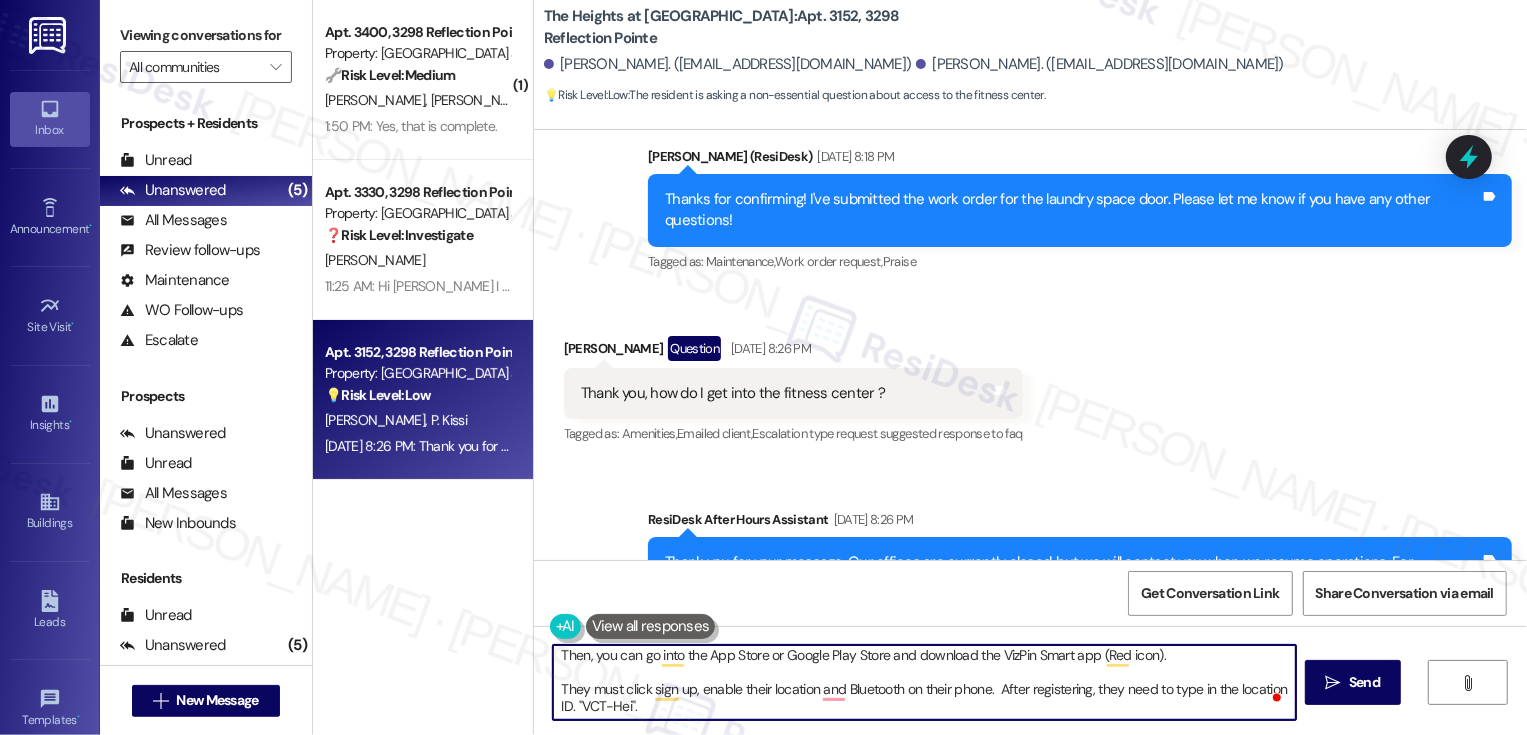 click on "Hi [PERSON_NAME]! My apologies for the delay in getting back to you. To request gym access, please ensure that you are on the lease and have signed the fitness center agreement.
Then, you can go into the App Store or Google Play Store and download the VizPin Smart app (Red icon).
They must click sign up, enable their location and Bluetooth on their phone.  After registering, they need to type in the location ID. "VCT-Hei".
Then it will come to me, I will verify who they are and allow access." at bounding box center (924, 682) 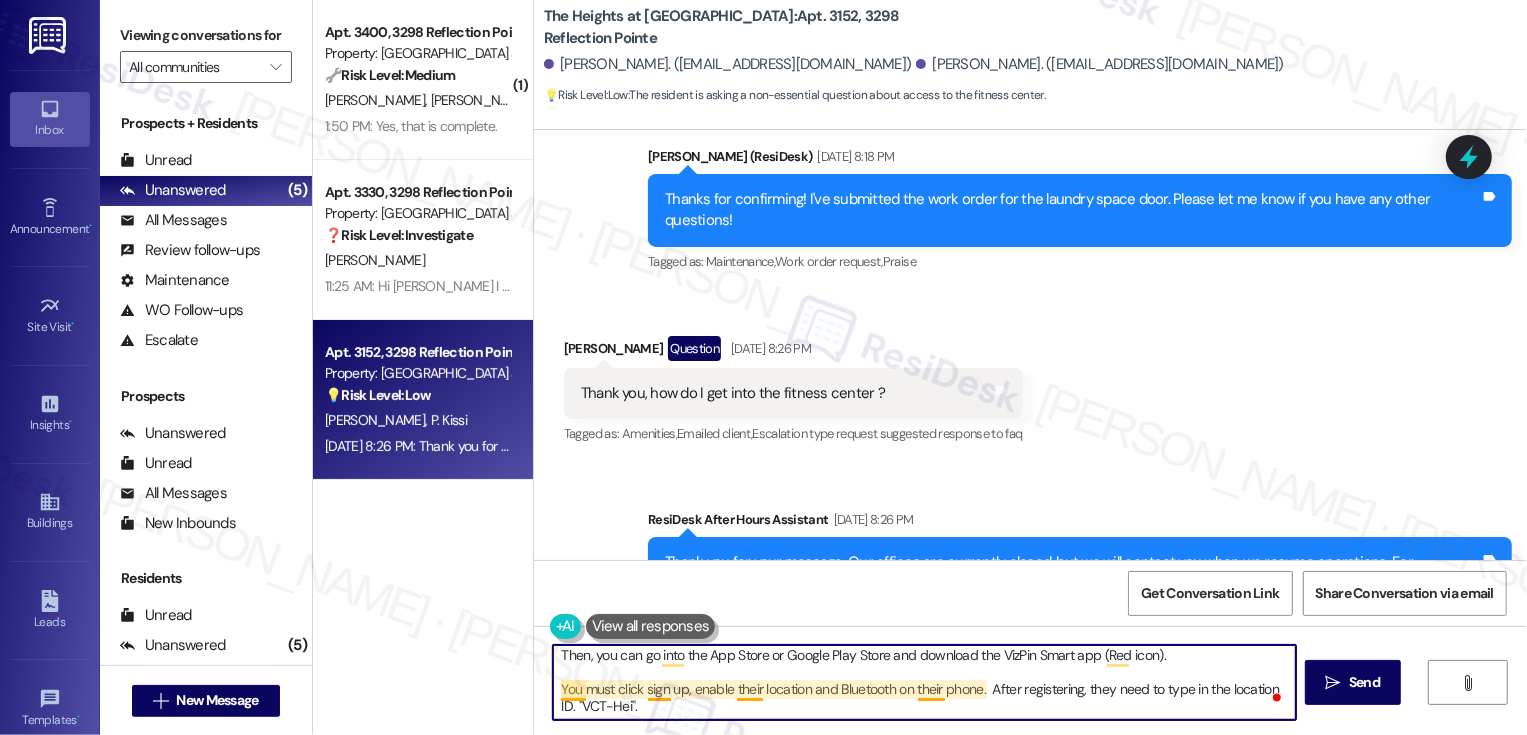 click on "Hi [PERSON_NAME]! My apologies for the delay in getting back to you. To request gym access, please ensure that you are on the lease and have signed the fitness center agreement.
Then, you can go into the App Store or Google Play Store and download the VizPin Smart app (Red icon).
You must click sign up, enable their location and Bluetooth on their phone.  After registering, they need to type in the location ID. "VCT-Hei".
Then it will come to me, I will verify who they are and allow access." at bounding box center (924, 682) 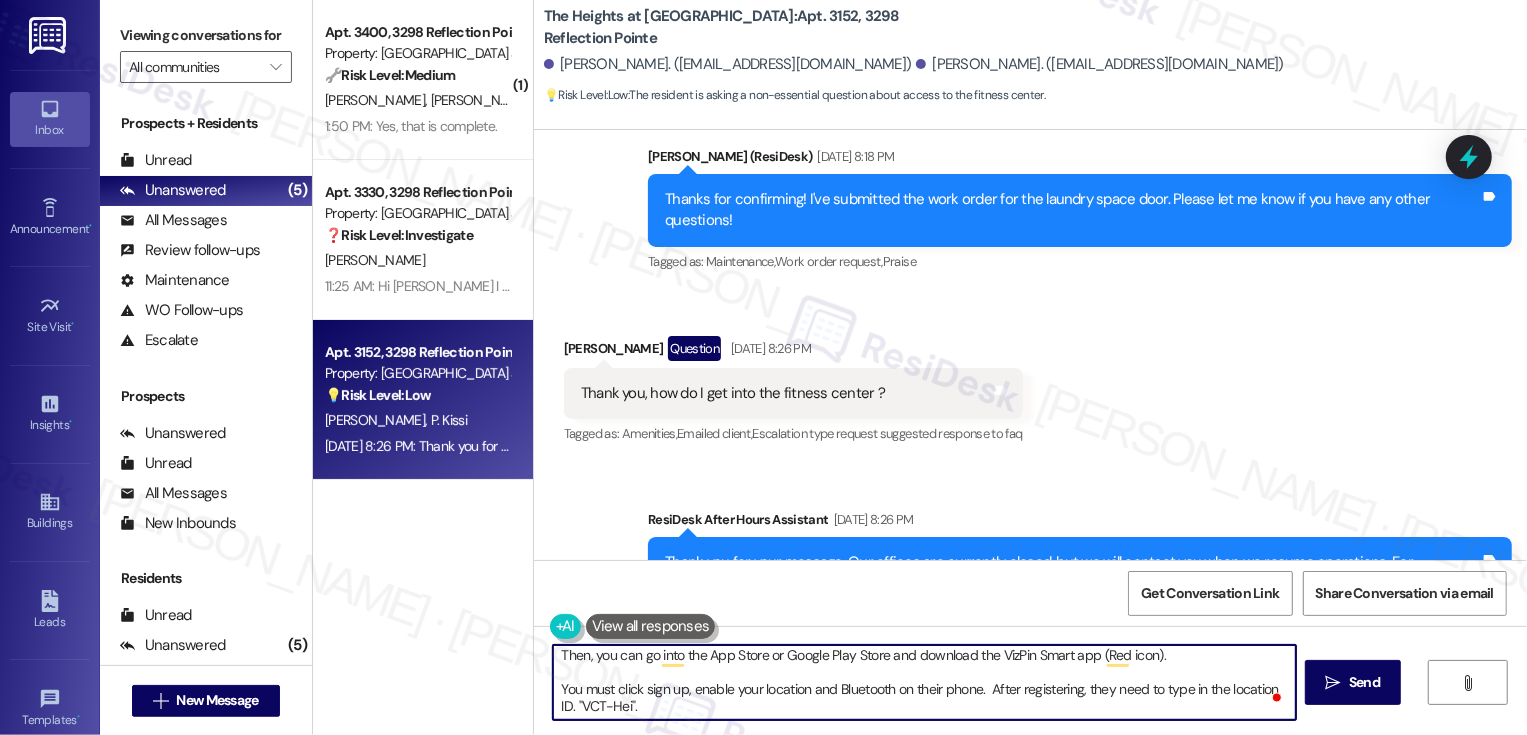 click on "Hi [PERSON_NAME]! My apologies for the delay in getting back to you. To request gym access, please ensure that you are on the lease and have signed the fitness center agreement.
Then, you can go into the App Store or Google Play Store and download the VizPin Smart app (Red icon).
You must click sign up, enable your location and Bluetooth on their phone.  After registering, they need to type in the location ID. "VCT-Hei".
Then it will come to me, I will verify who they are and allow access." at bounding box center (924, 682) 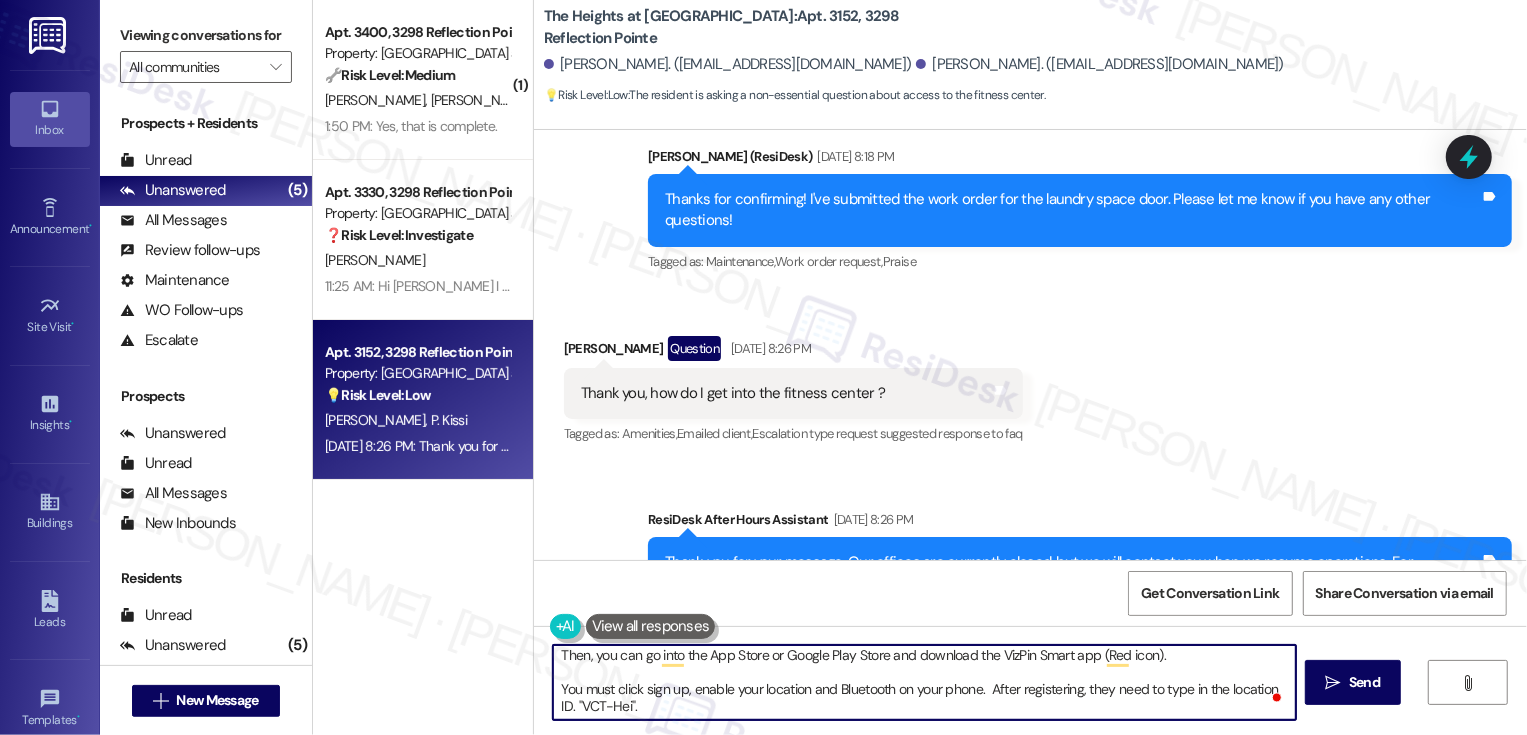 click on "Hi [PERSON_NAME]! My apologies for the delay in getting back to you. To request gym access, please ensure that you are on the lease and have signed the fitness center agreement.
Then, you can go into the App Store or Google Play Store and download the VizPin Smart app (Red icon).
You must click sign up, enable your location and Bluetooth on your phone.  After registering, they need to type in the location ID. "VCT-Hei".
Then it will come to me, I will verify who they are and allow access." at bounding box center (924, 682) 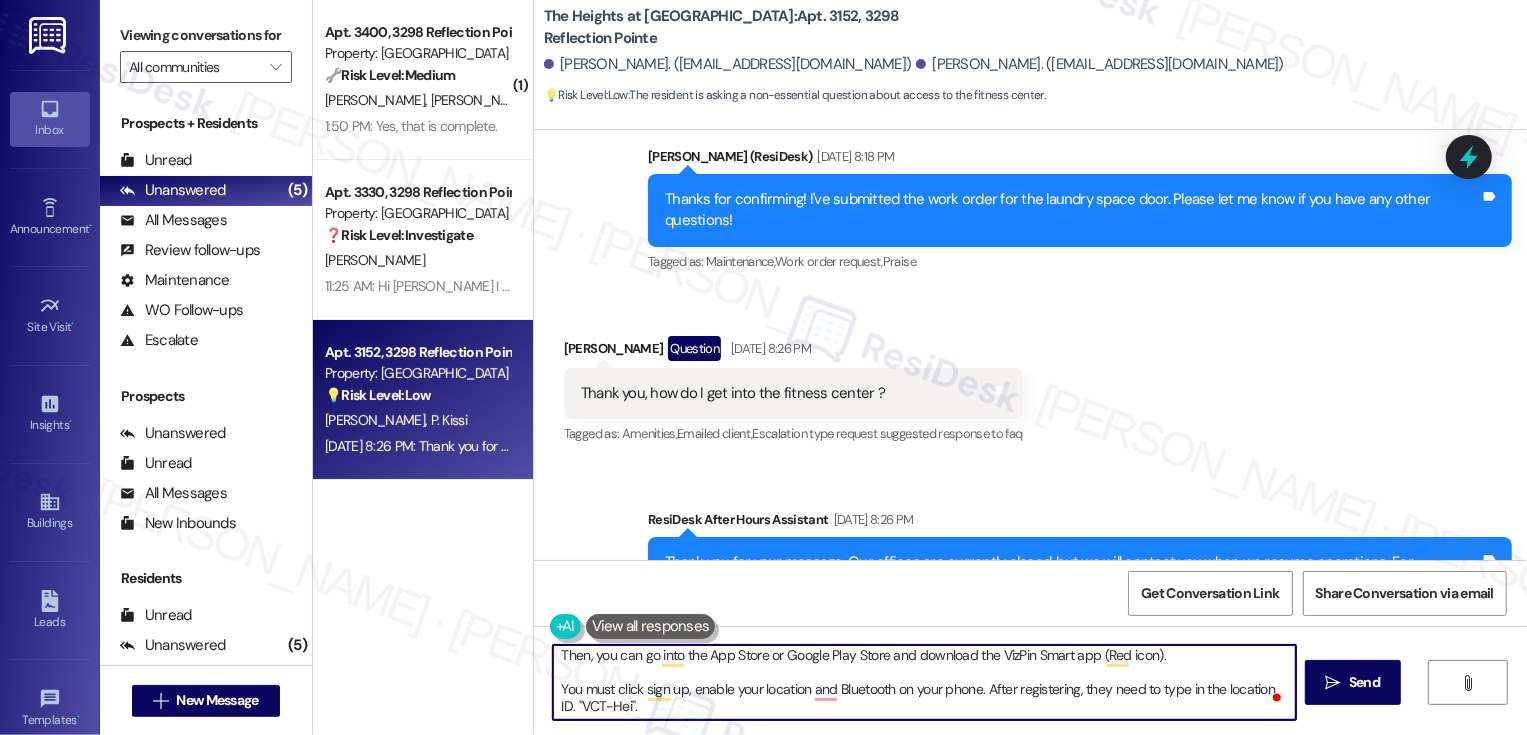 click on "Hi [PERSON_NAME]! My apologies for the delay in getting back to you. To request gym access, please ensure that you are on the lease and have signed the fitness center agreement.
Then, you can go into the App Store or Google Play Store and download the VizPin Smart app (Red icon).
You must click sign up, enable your location and Bluetooth on your phone. After registering, they need to type in the location ID. "VCT-Hei".
Then it will come to me, I will verify who they are and allow access." at bounding box center [924, 682] 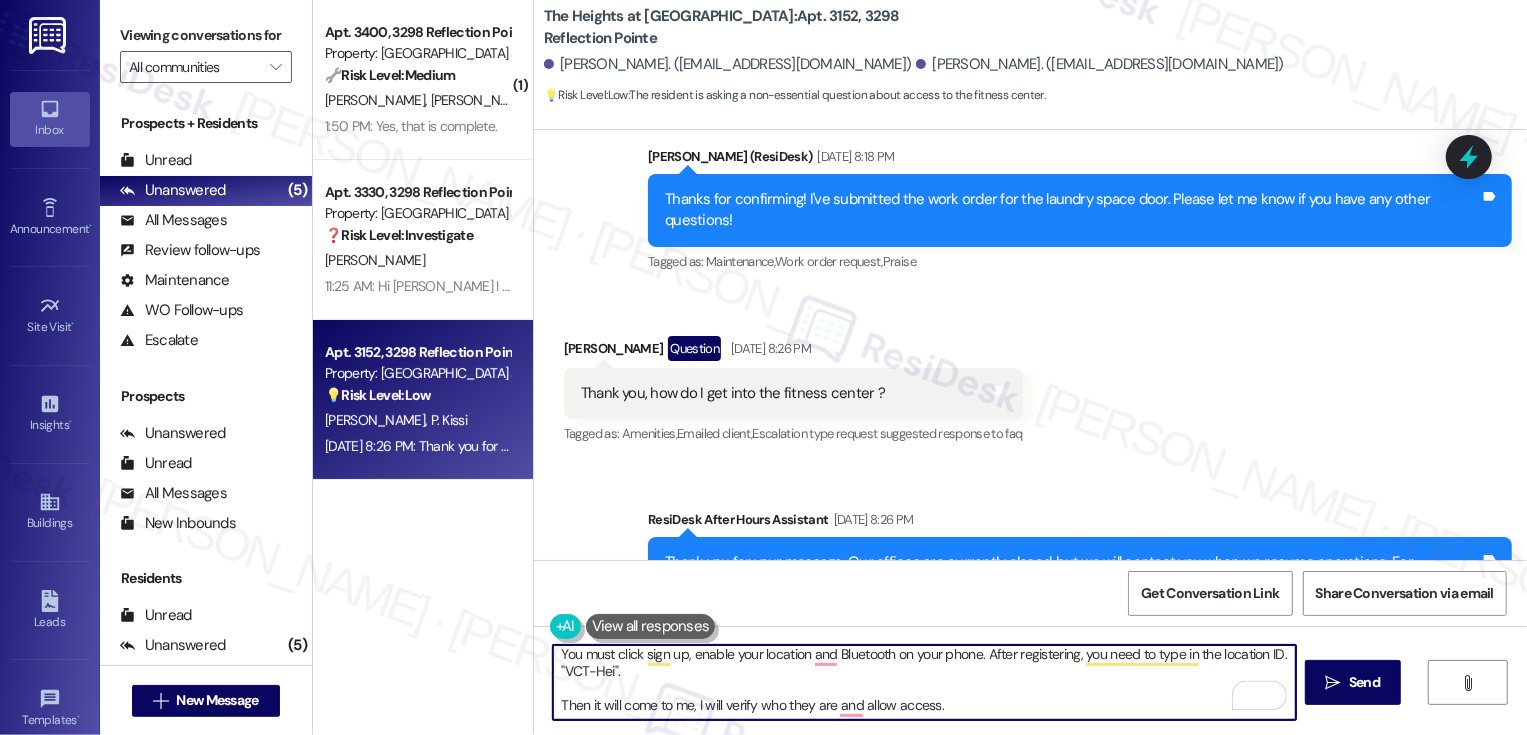 click on "Hi [PERSON_NAME]! My apologies for the delay in getting back to you. To request gym access, please ensure that you are on the lease and have signed the fitness center agreement.
Then, you can go into the App Store or Google Play Store and download the VizPin Smart app (Red icon).
You must click sign up, enable your location and Bluetooth on your phone. After registering, you need to type in the location ID. "VCT-Hei".
Then it will come to me, I will verify who they are and allow access." at bounding box center (924, 682) 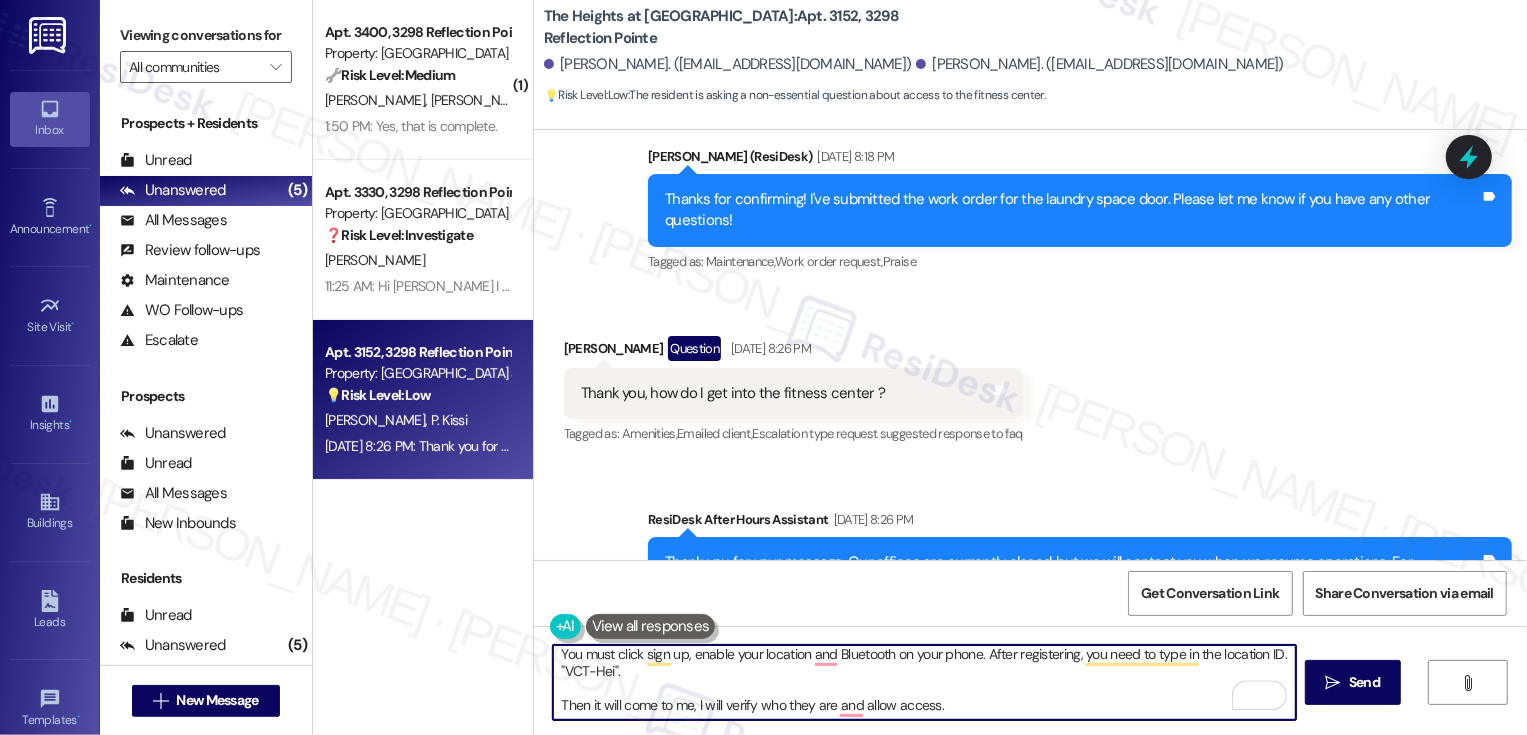 click on "Hi [PERSON_NAME]! My apologies for the delay in getting back to you. To request gym access, please ensure that you are on the lease and have signed the fitness center agreement.
Then, you can go into the App Store or Google Play Store and download the VizPin Smart app (Red icon).
You must click sign up, enable your location and Bluetooth on your phone. After registering, you need to type in the location ID. "VCT-Hei".
Then it will come to me, I will verify who they are and allow access." at bounding box center (924, 682) 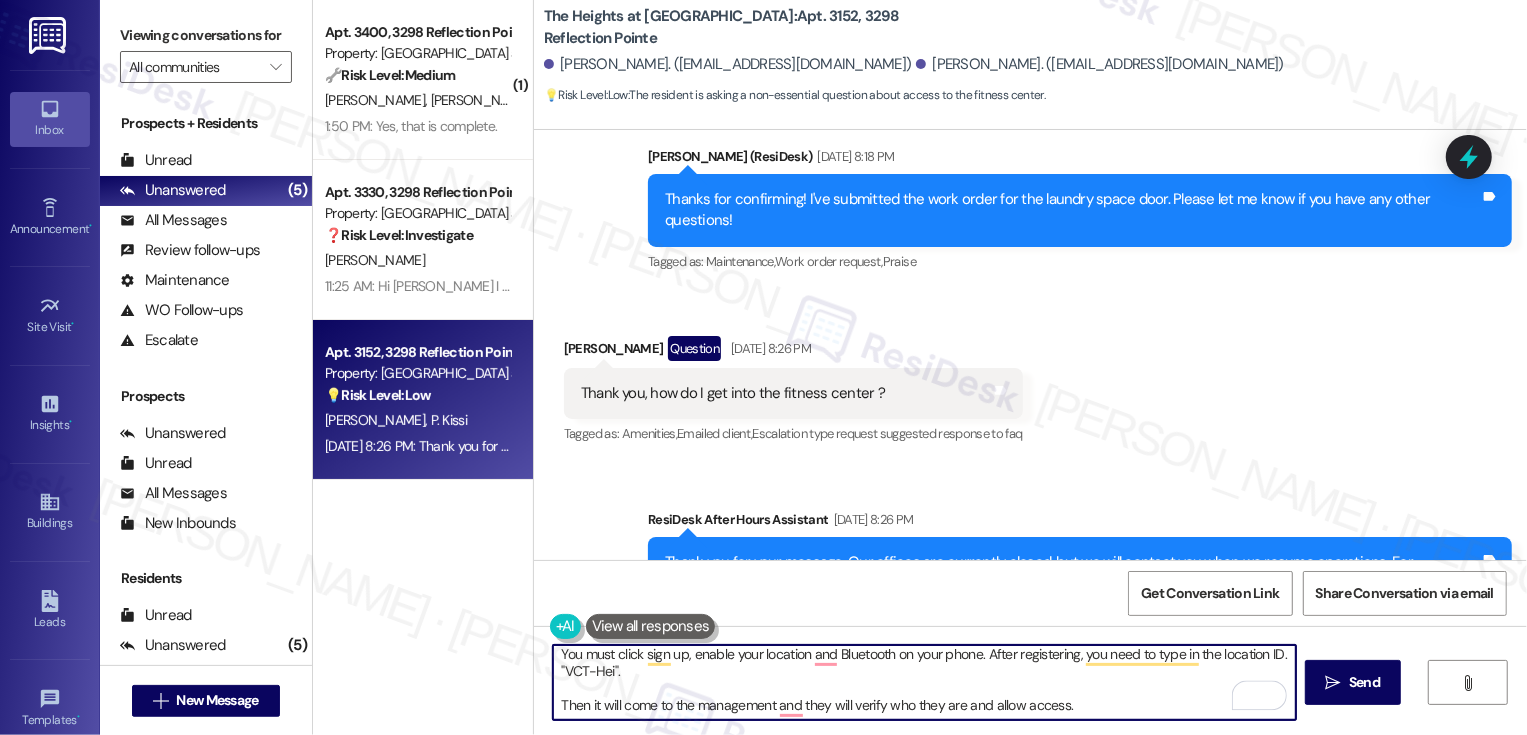 click on "Hi [PERSON_NAME]! My apologies for the delay in getting back to you. To request gym access, please ensure that you are on the lease and have signed the fitness center agreement.
Then, you can go into the App Store or Google Play Store and download the VizPin Smart app (Red icon).
You must click sign up, enable your location and Bluetooth on your phone. After registering, you need to type in the location ID. "VCT-Hei".
Then it will come to the management and they will verify who they are and allow access." at bounding box center [924, 682] 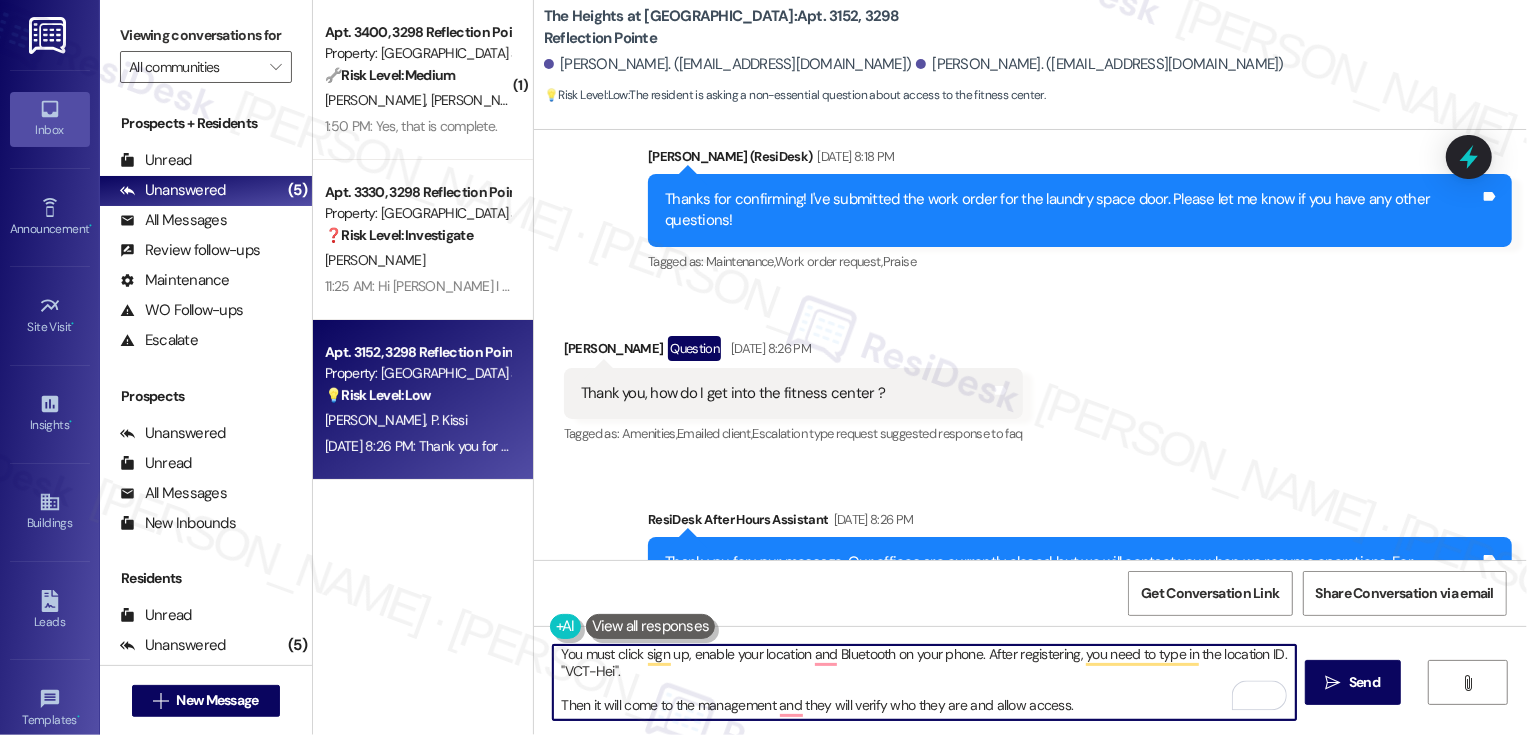 click on "Hi [PERSON_NAME]! My apologies for the delay in getting back to you. To request gym access, please ensure that you are on the lease and have signed the fitness center agreement.
Then, you can go into the App Store or Google Play Store and download the VizPin Smart app (Red icon).
You must click sign up, enable your location and Bluetooth on your phone. After registering, you need to type in the location ID. "VCT-Hei".
Then it will come to the management and they will verify who they are and allow access." at bounding box center (924, 682) 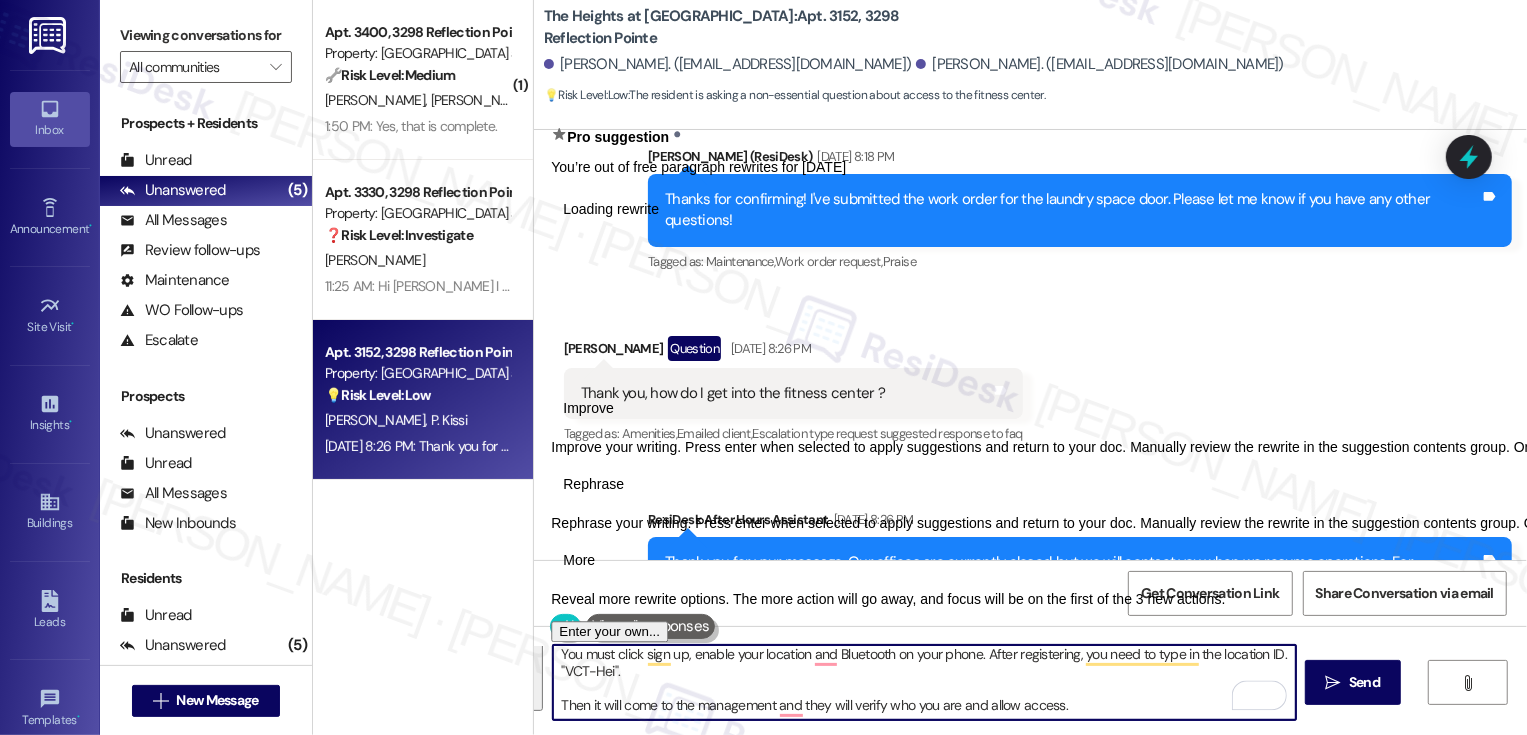 click at bounding box center [535, 633] 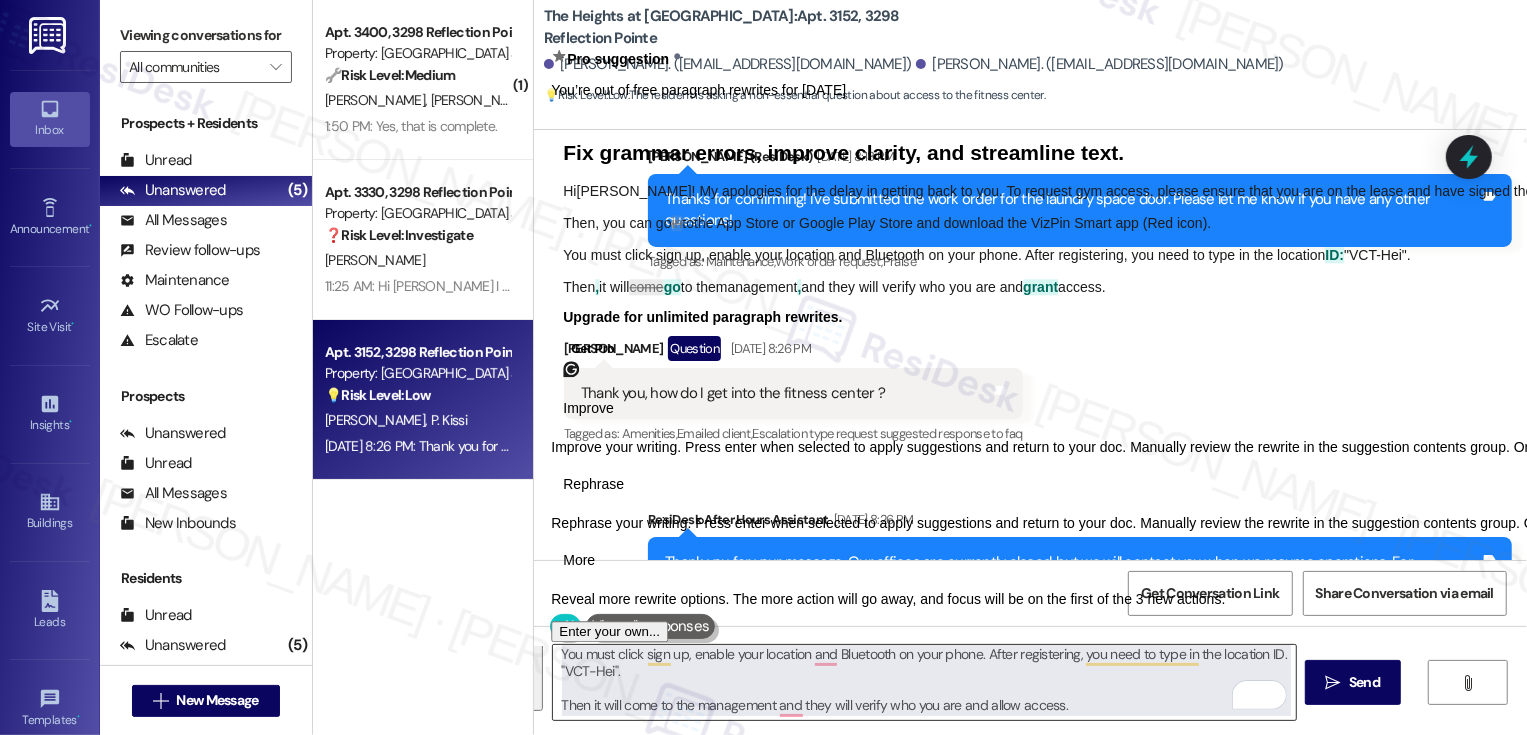 click on "Hi [PERSON_NAME]! My apologies for the delay in getting back to you. To request gym access, please ensure that you are on the lease and have signed the fitness center agreement.
Then, you can go into the App Store or Google Play Store and download the VizPin Smart app (Red icon).
You must click sign up, enable your location and Bluetooth on your phone. After registering, you need to type in the location ID. "VCT-Hei".
Then it will come to the management and they will verify who you are and allow access." at bounding box center (924, 682) 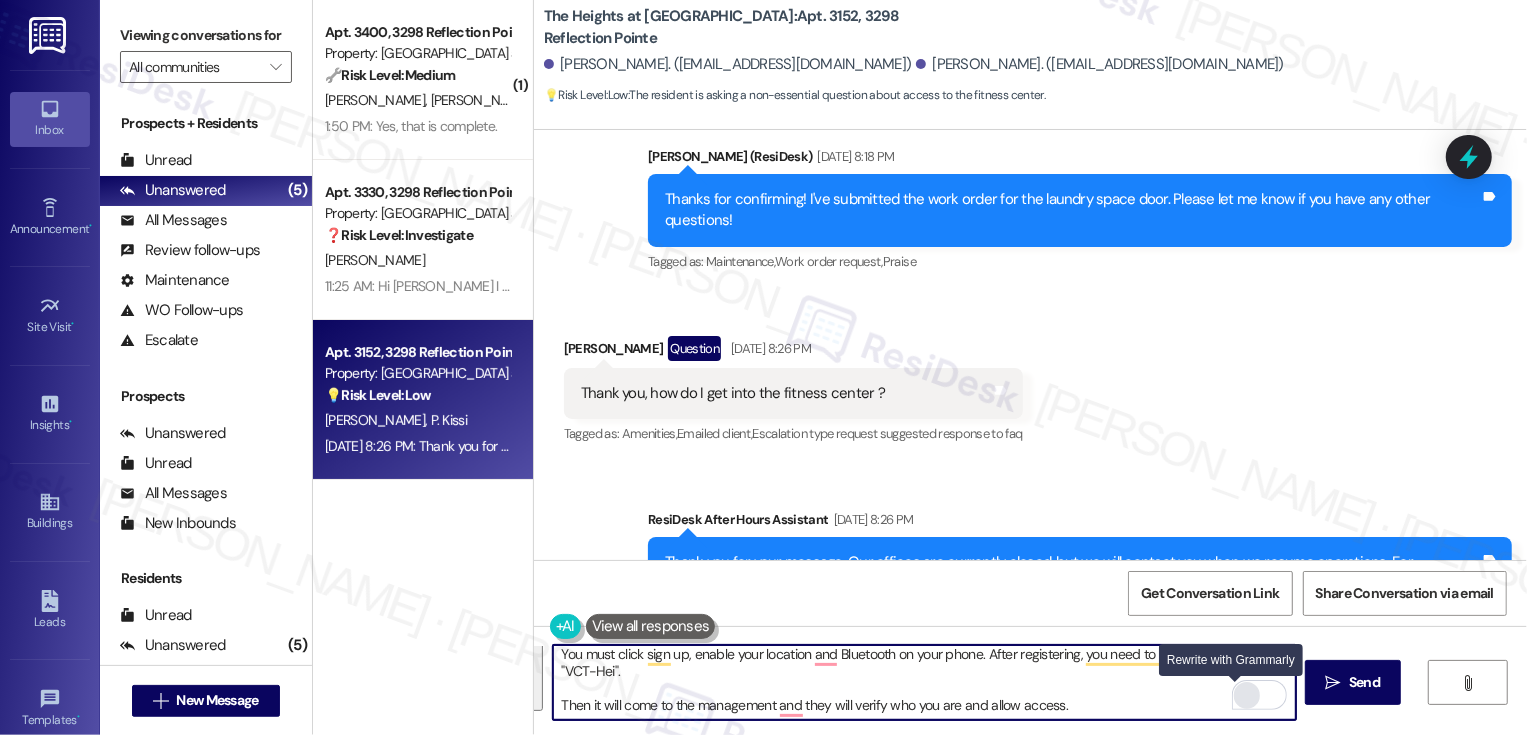 click at bounding box center [1247, 695] 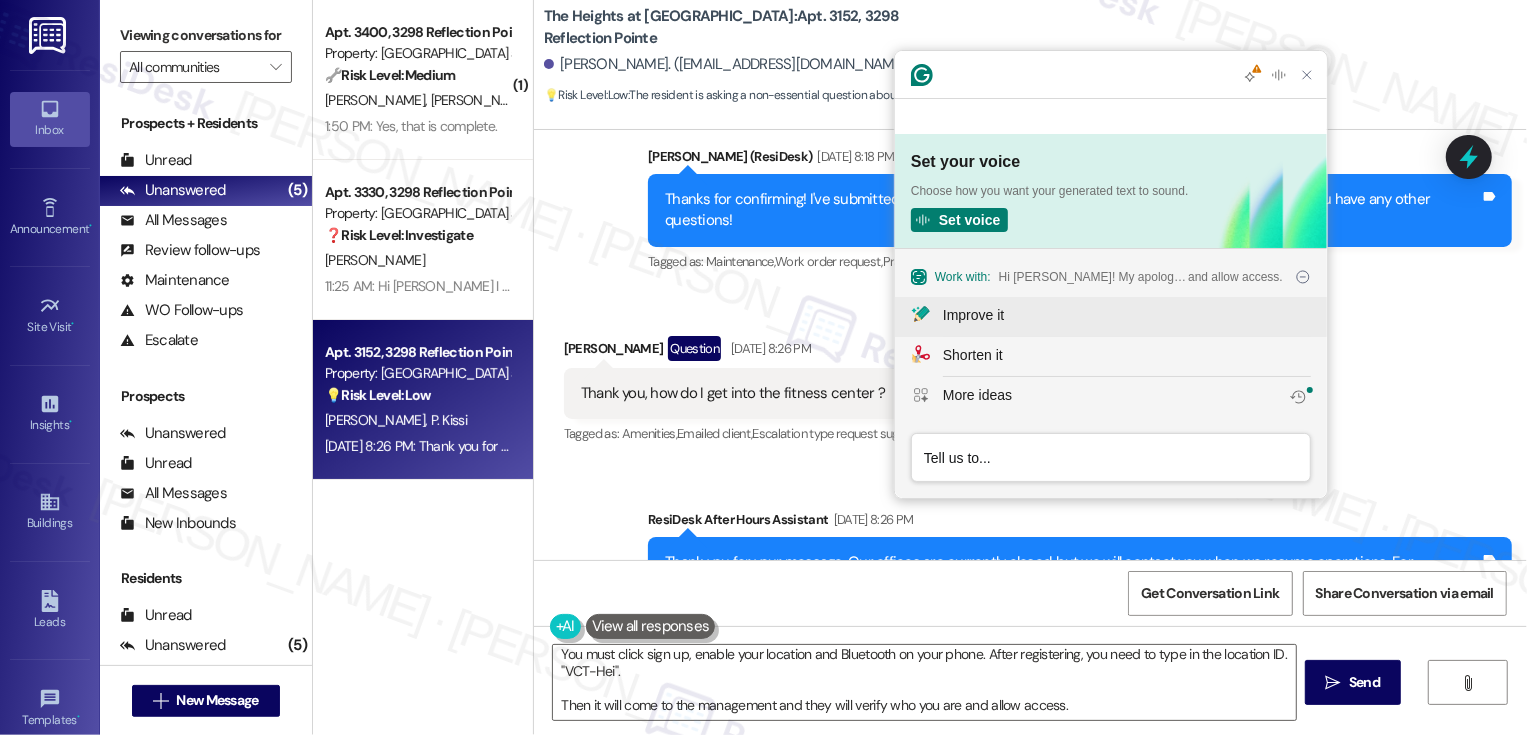 click on "Improve it" 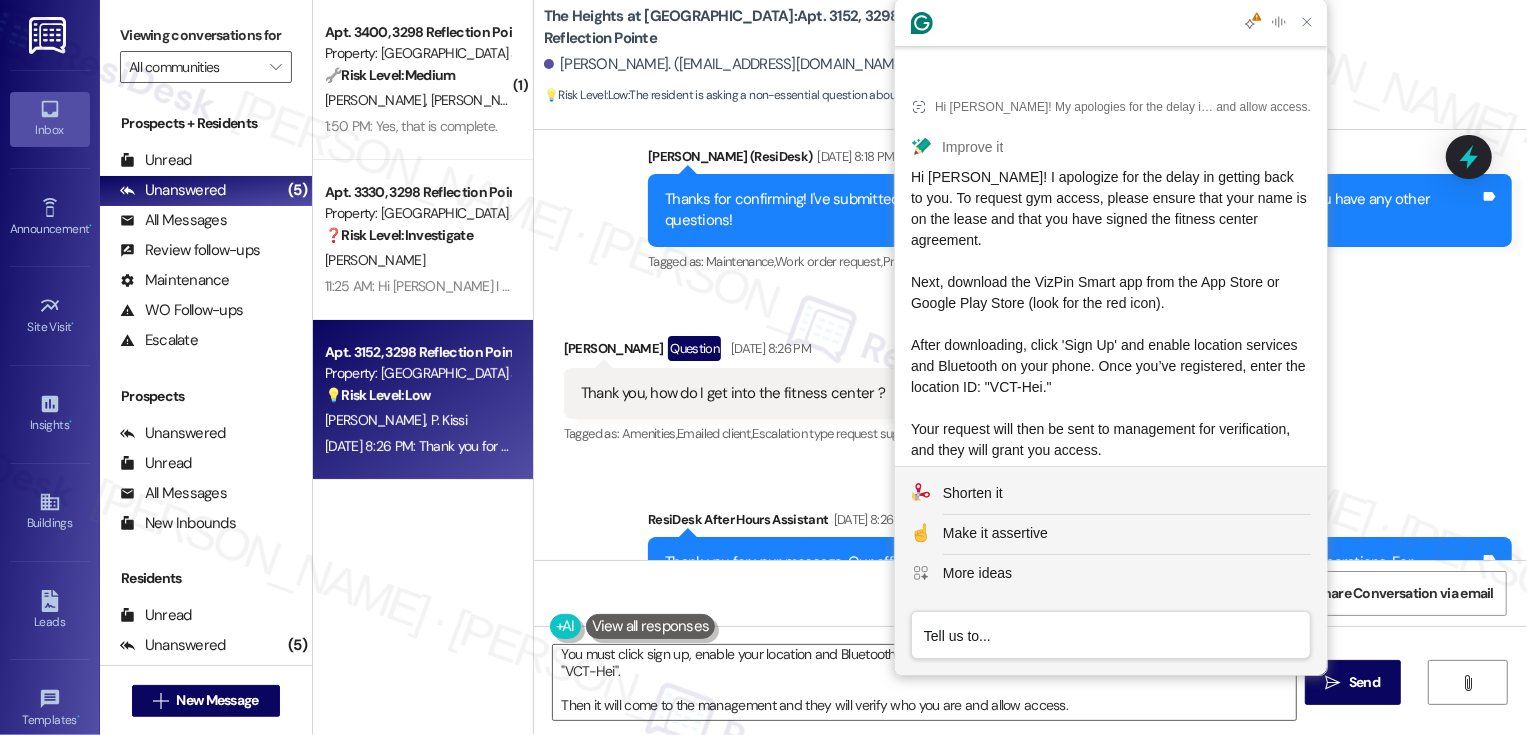 scroll, scrollTop: 25, scrollLeft: 0, axis: vertical 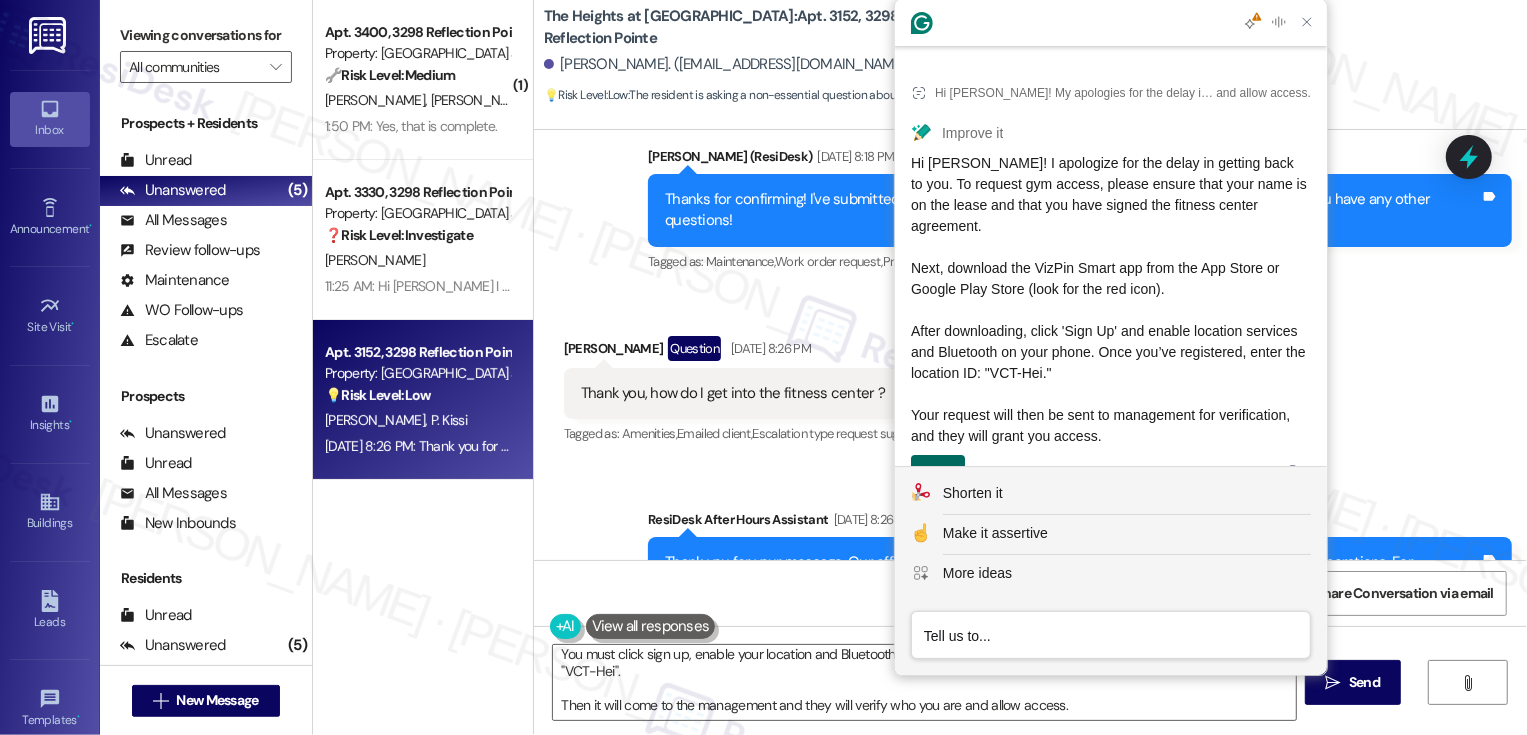 click on "Insert" 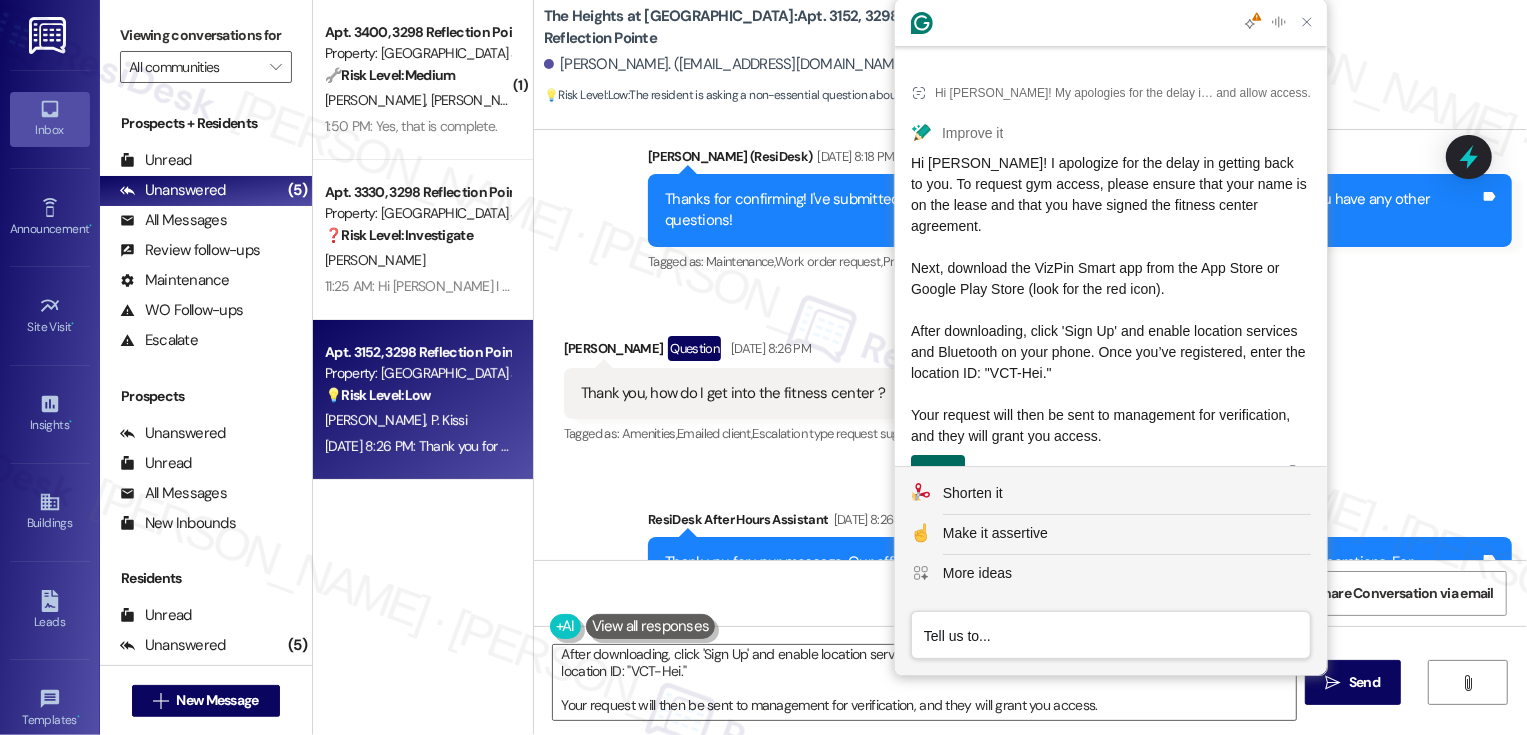 scroll, scrollTop: 0, scrollLeft: 0, axis: both 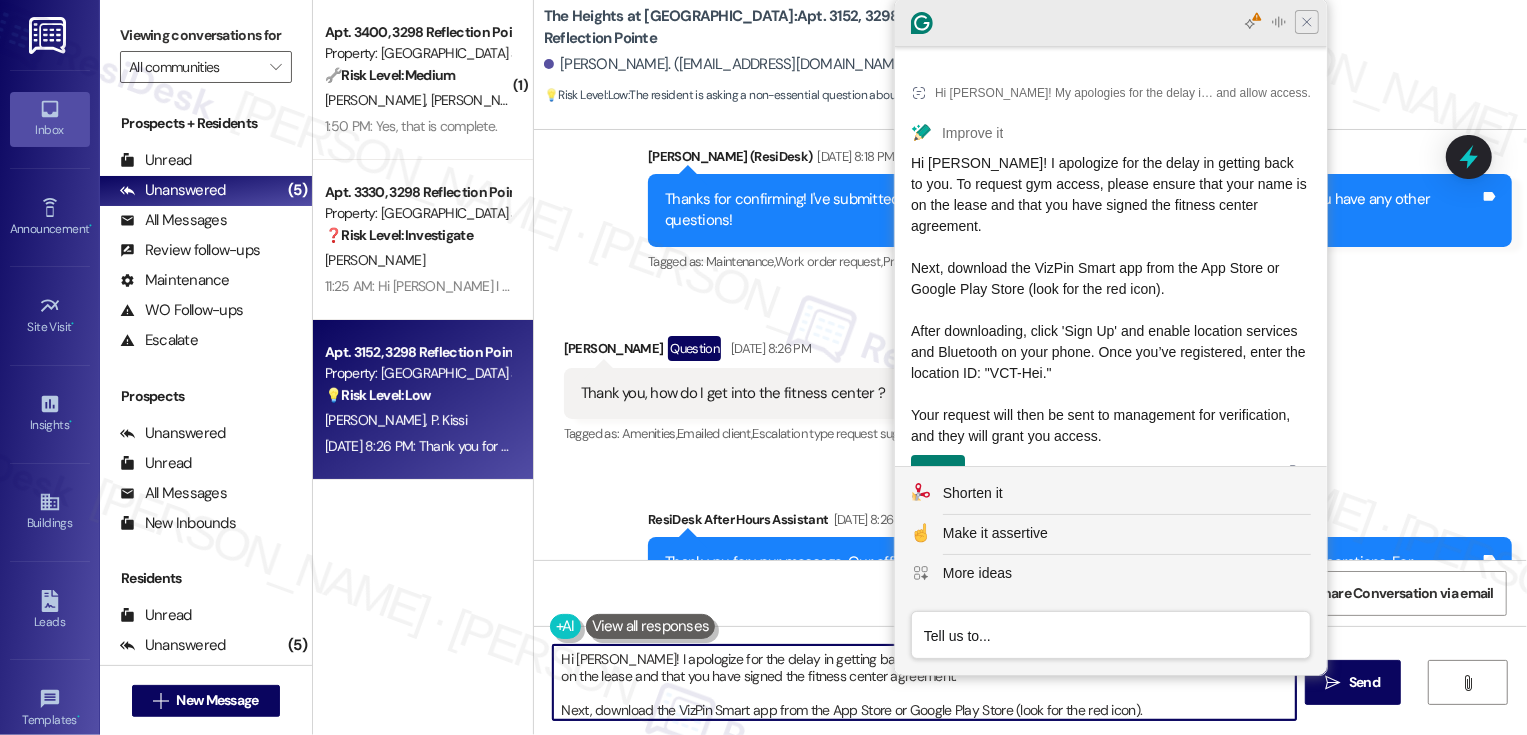 type on "Hi [PERSON_NAME]! I apologize for the delay in getting back to you. To request gym access, please ensure that your name is on the lease and that you have signed the fitness center agreement.
Next, download the VizPin Smart app from the App Store or Google Play Store (look for the red icon).
After downloading, click 'Sign Up' and enable location services and Bluetooth on your phone. Once you’ve registered, enter the location ID: "VCT-Hei."
Your request will then be sent to management for verification, and they will grant you access." 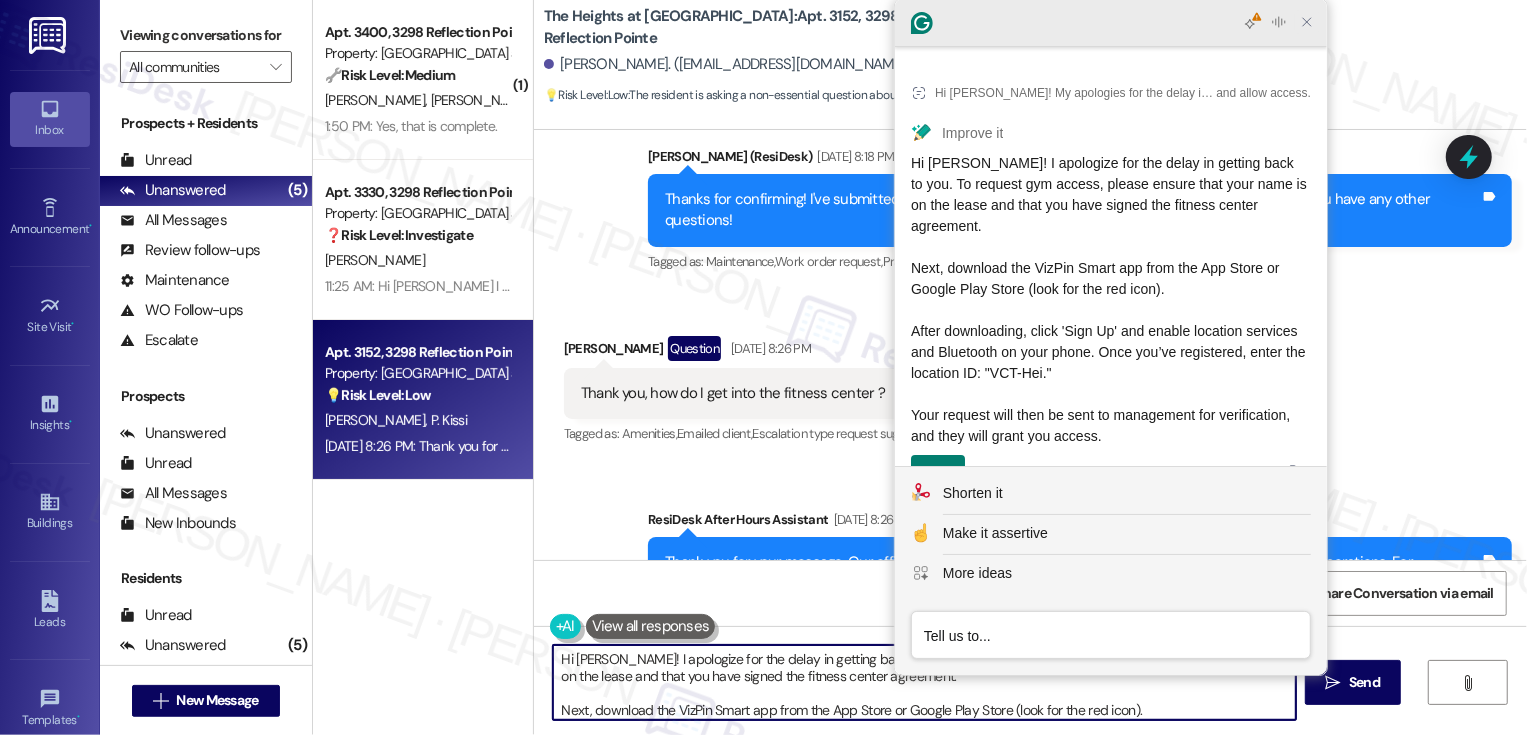click 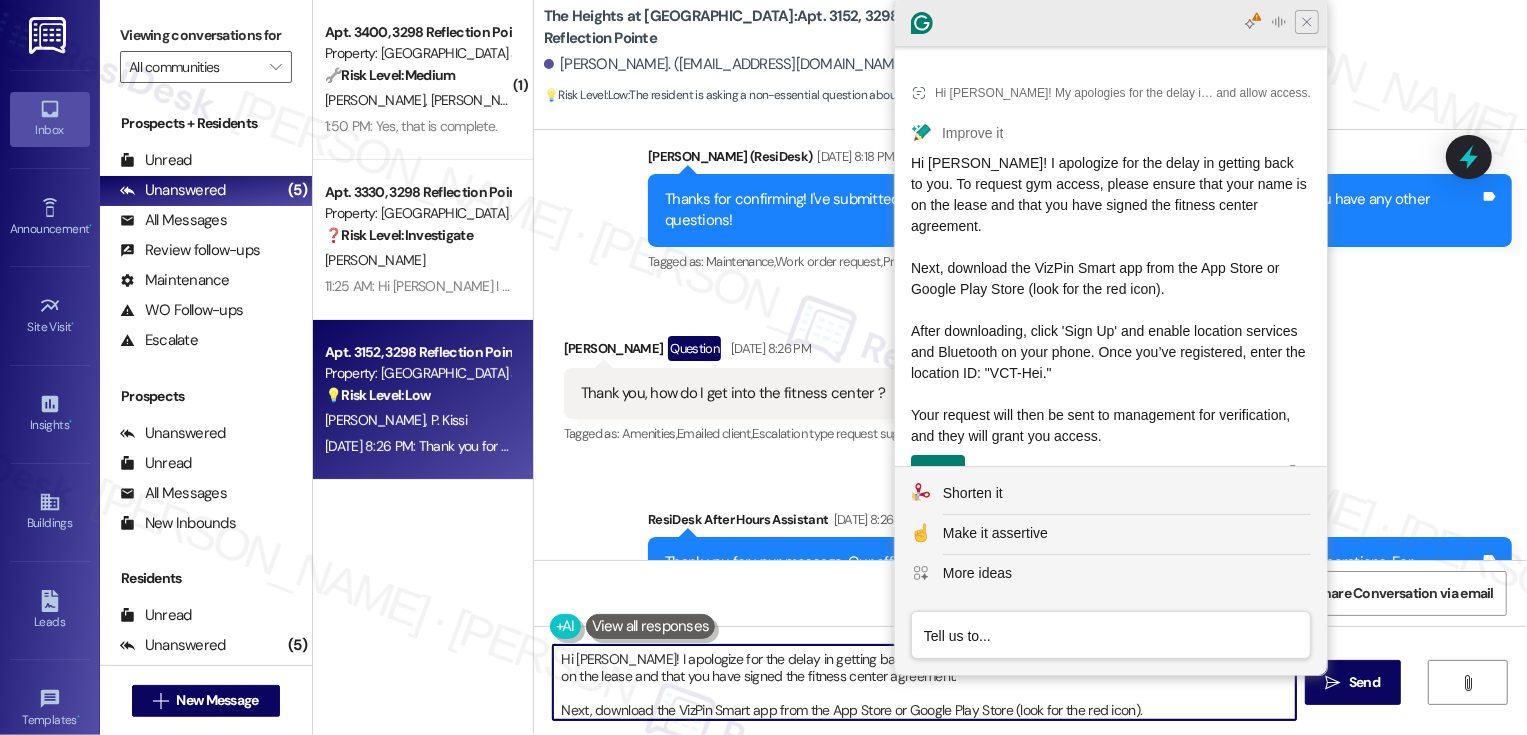scroll, scrollTop: 90, scrollLeft: 0, axis: vertical 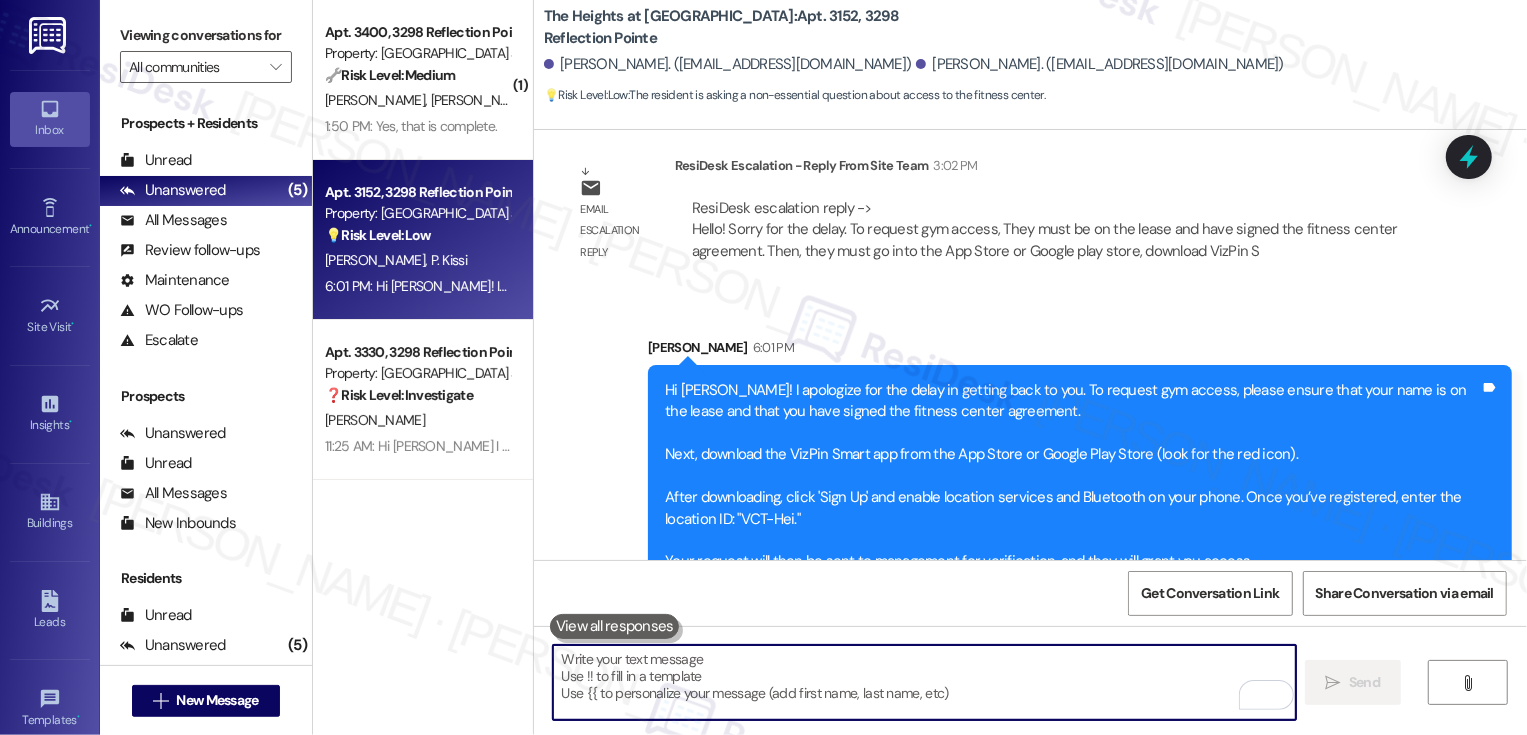 click at bounding box center (924, 682) 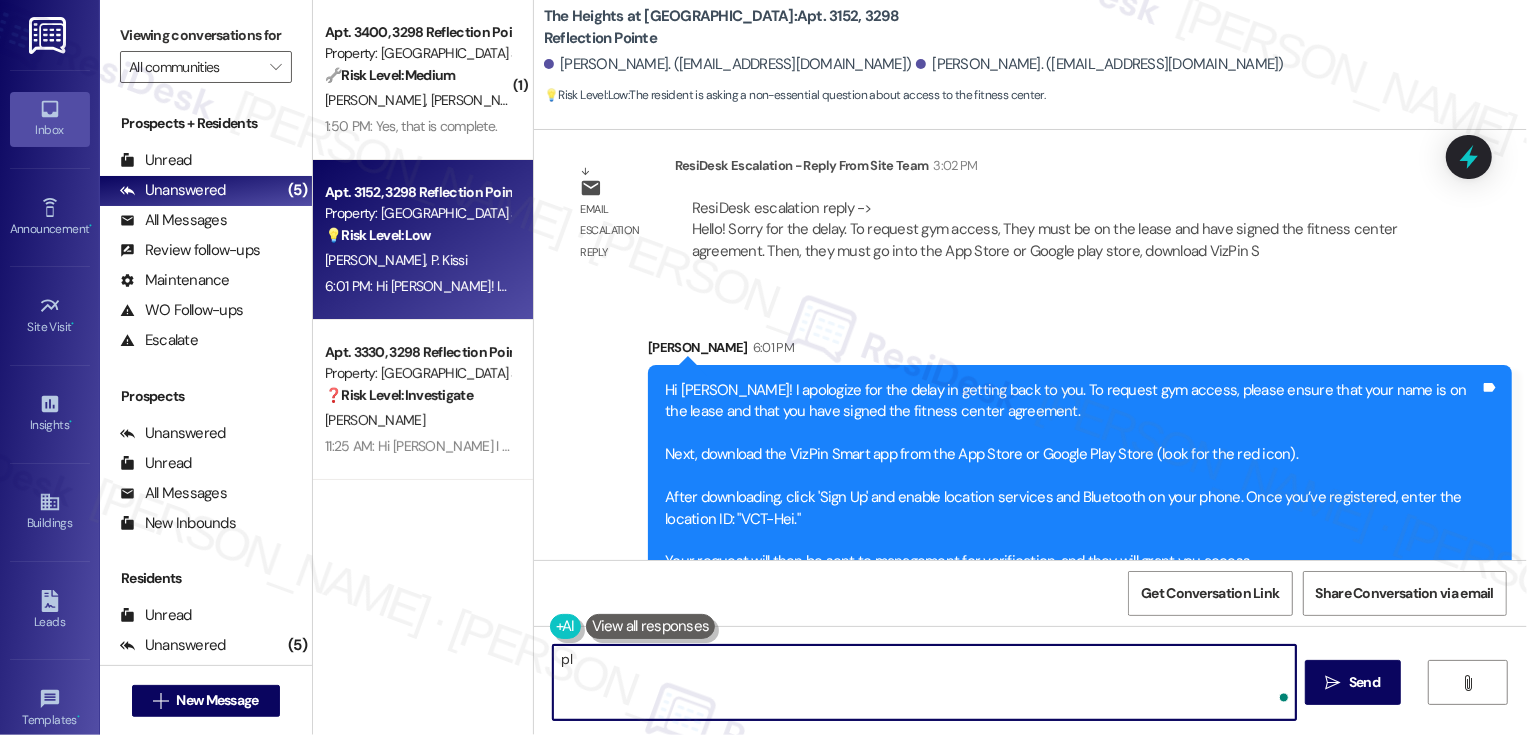 type on "p" 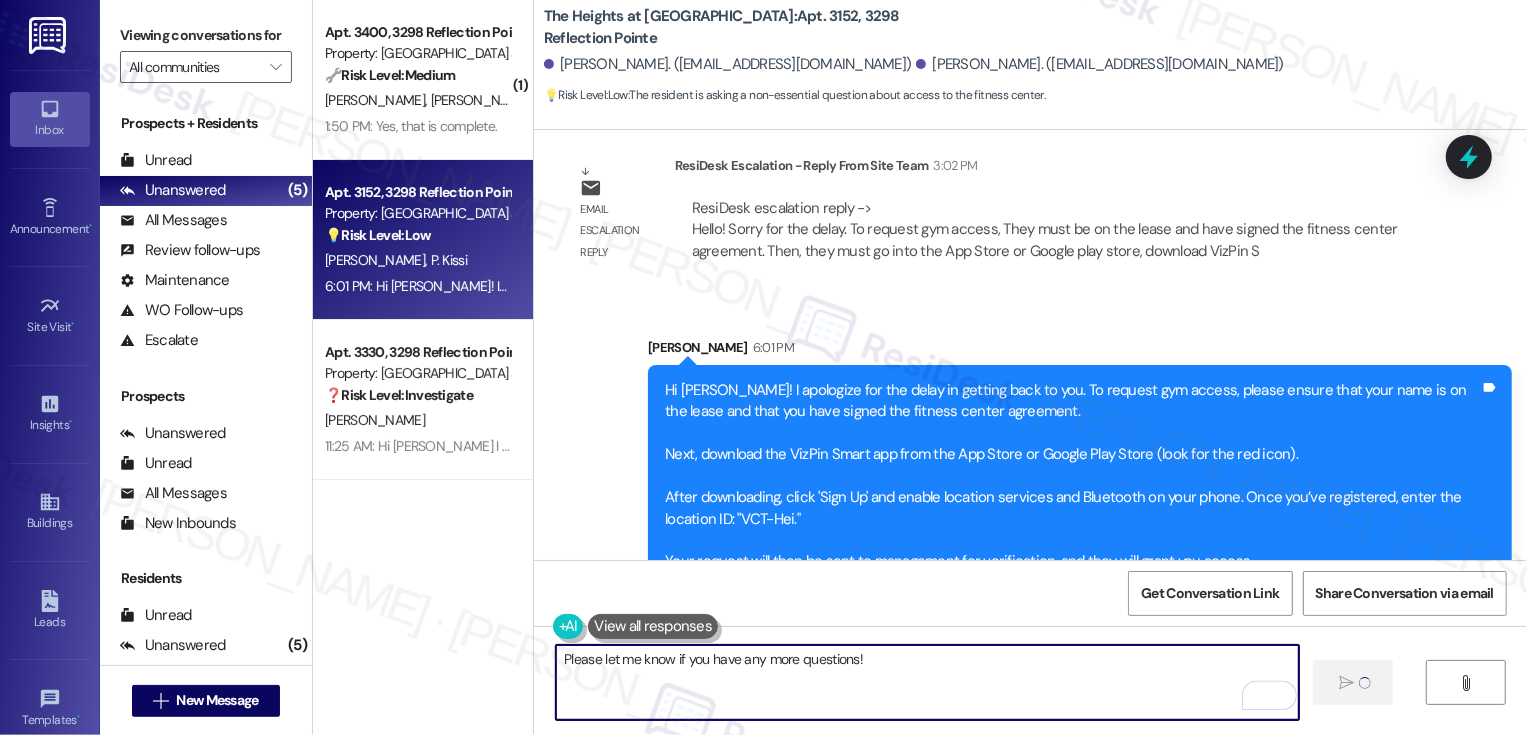 type on "Please let me know if you have any more questions!" 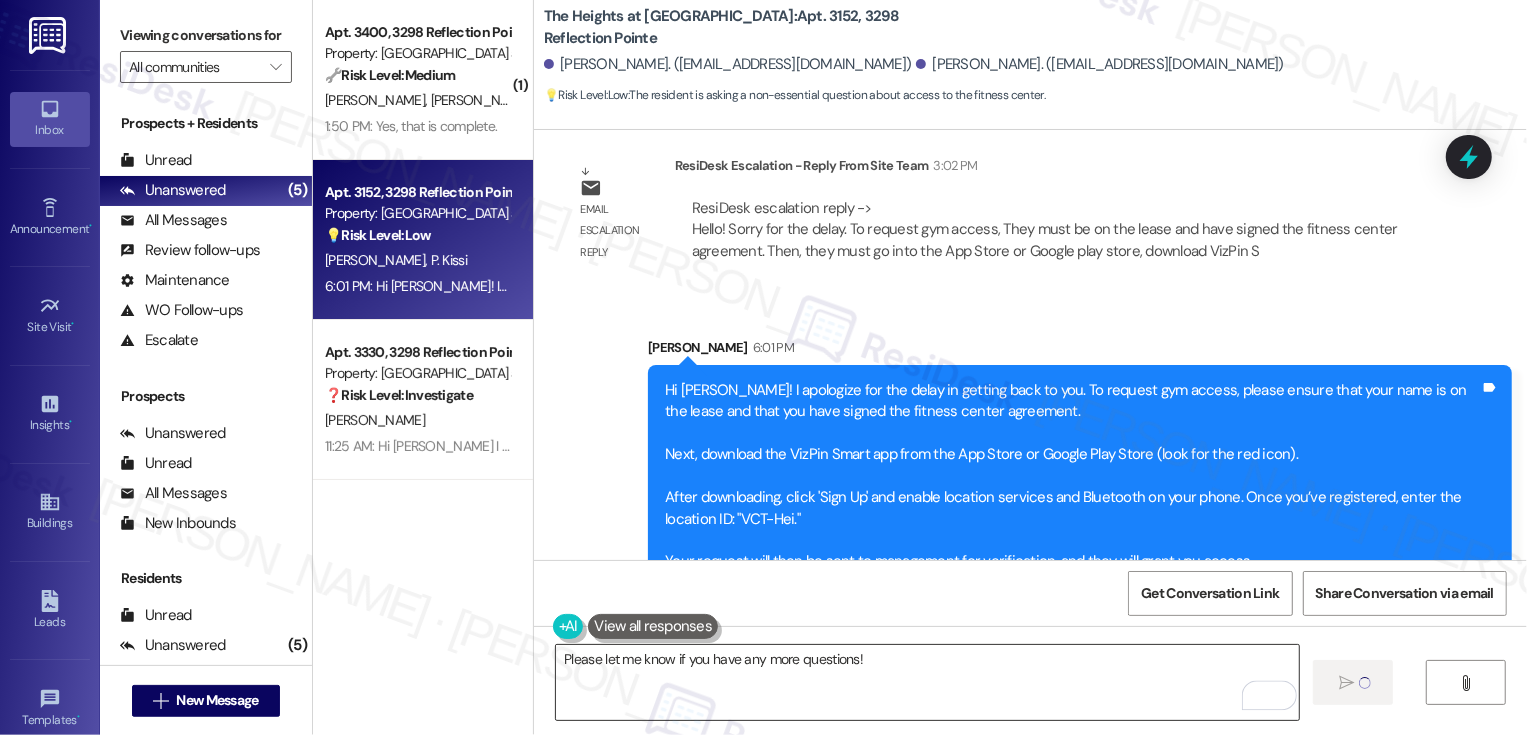 type 